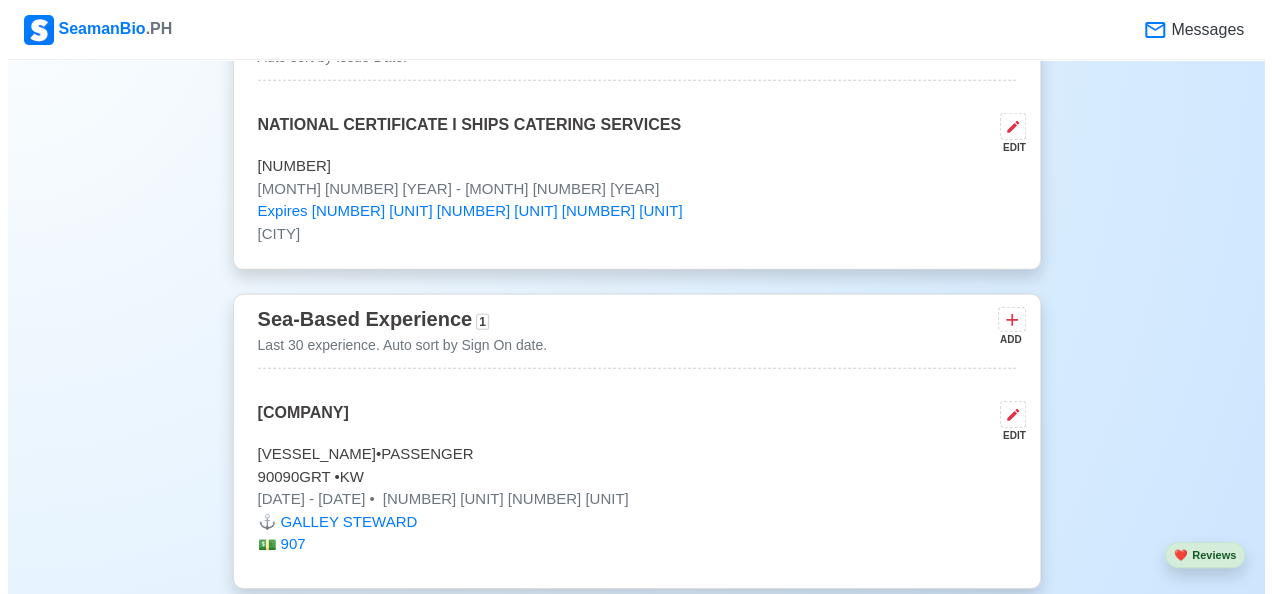 scroll, scrollTop: 2791, scrollLeft: 0, axis: vertical 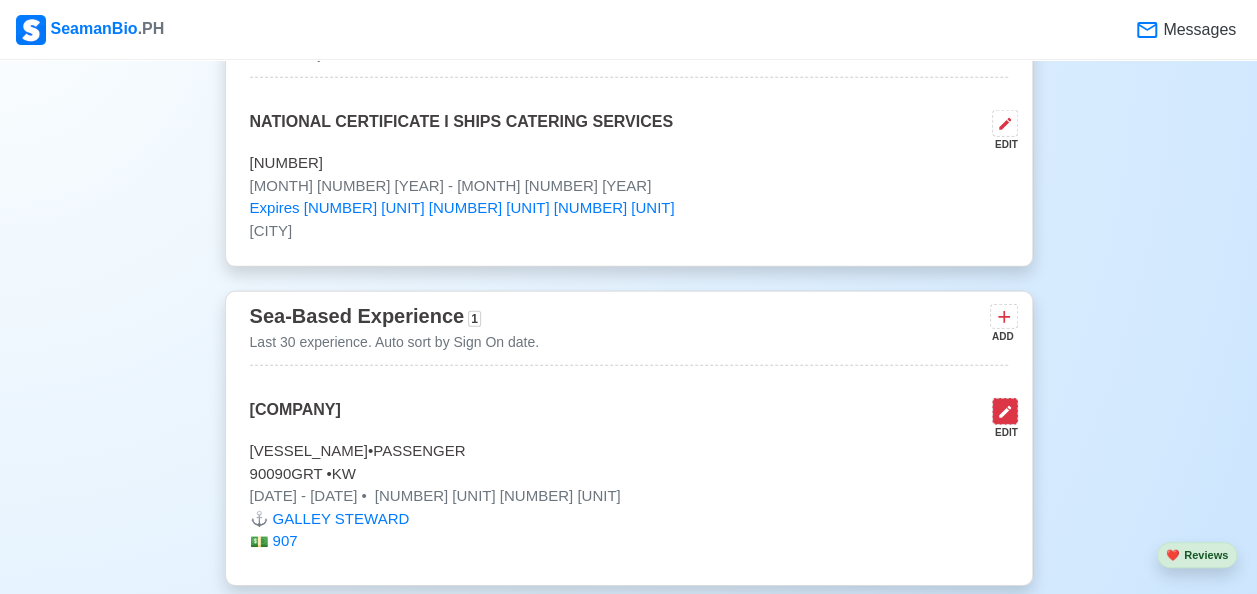 click 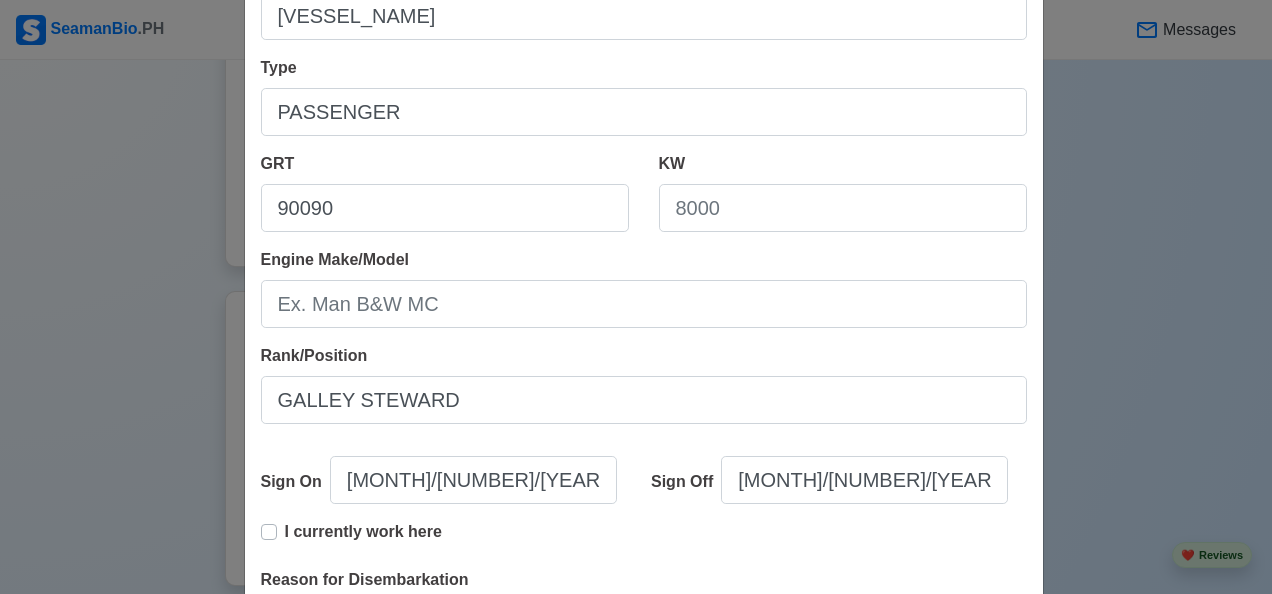 scroll, scrollTop: 254, scrollLeft: 0, axis: vertical 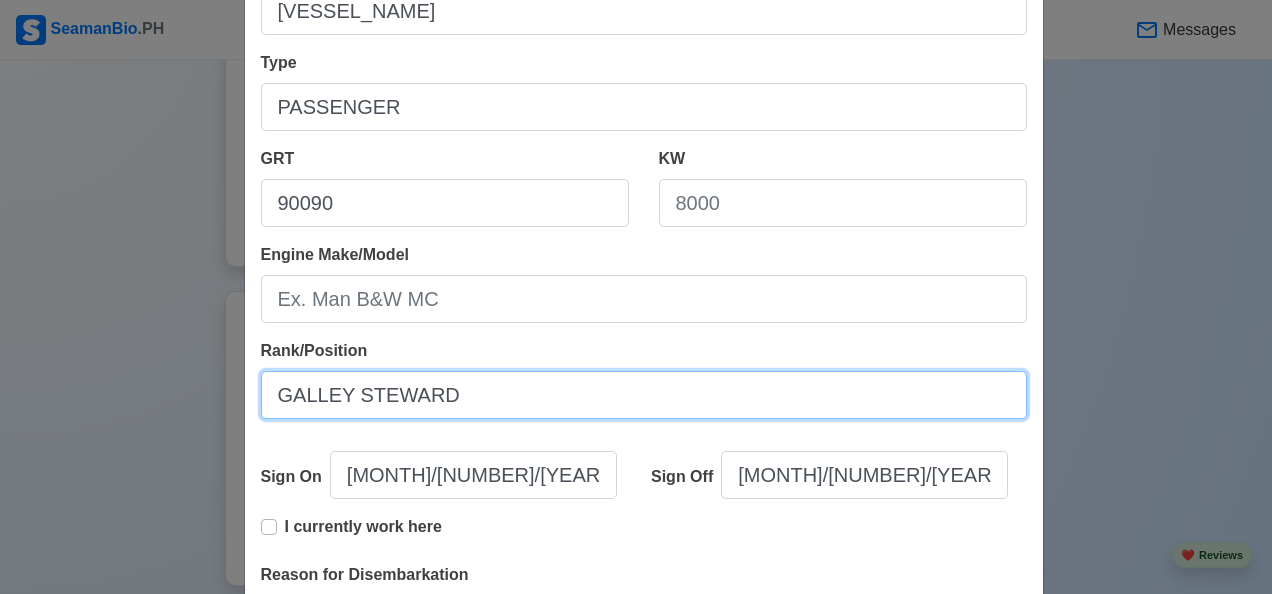 click on "GALLEY STEWARD" at bounding box center (644, 395) 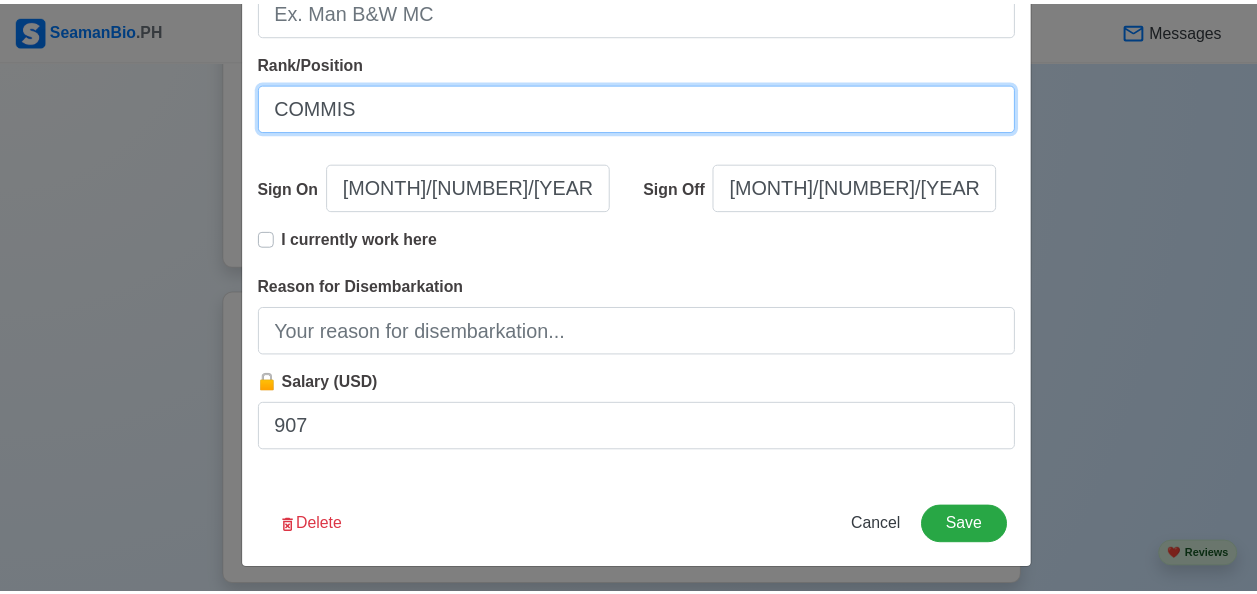 scroll, scrollTop: 544, scrollLeft: 0, axis: vertical 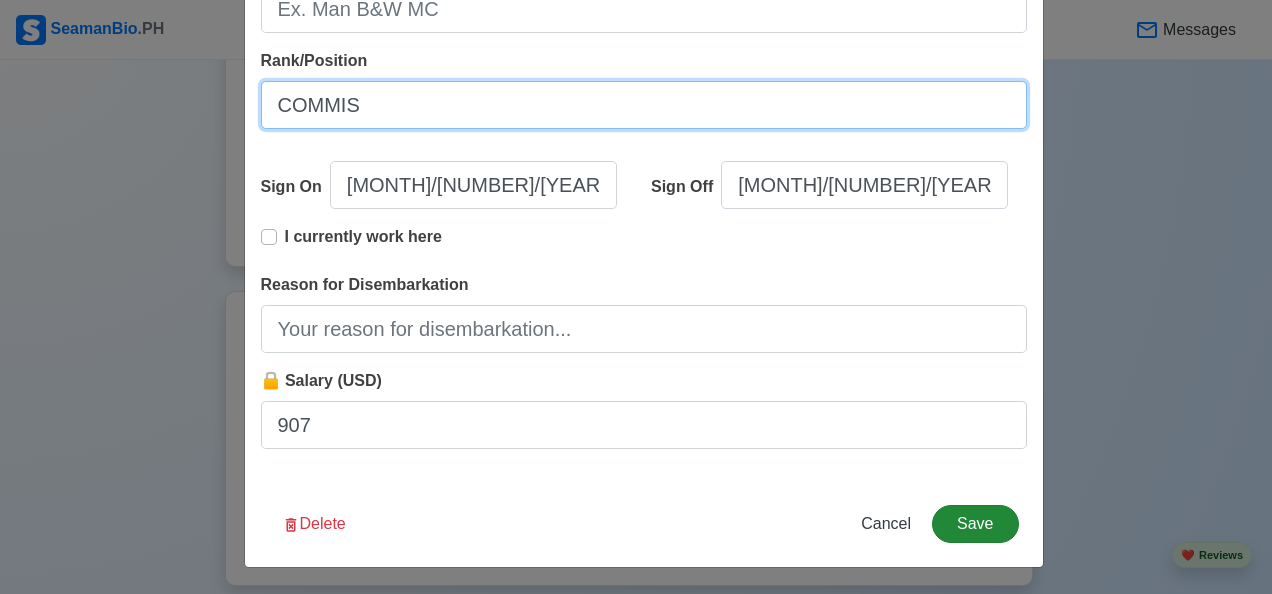 type on "COMMIS" 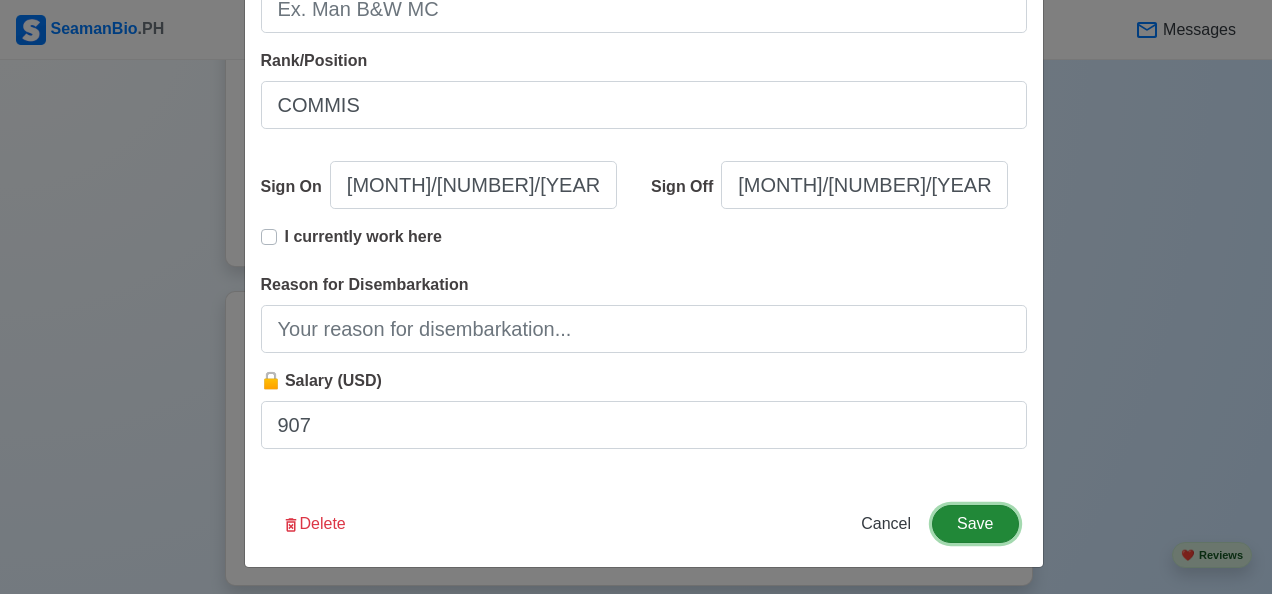 click on "Save" at bounding box center (975, 524) 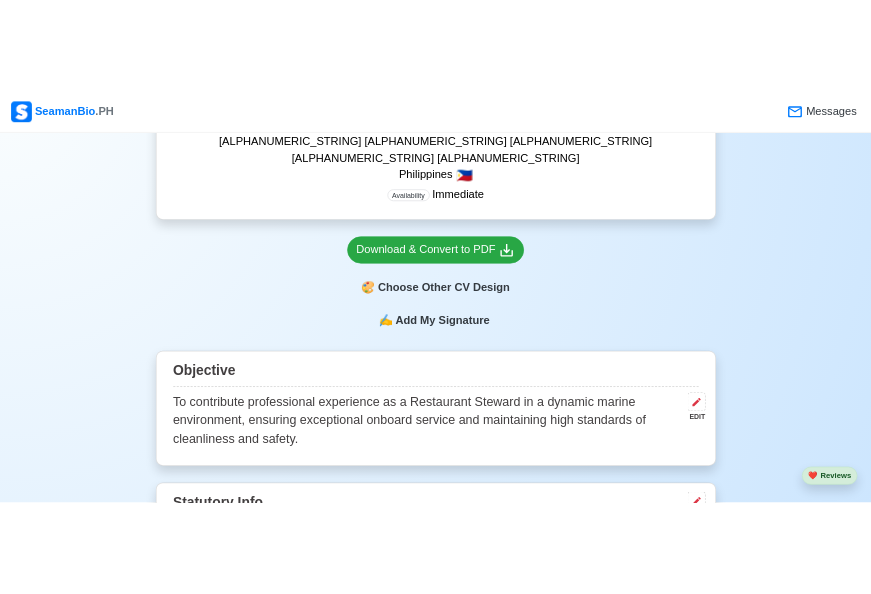 scroll, scrollTop: 567, scrollLeft: 0, axis: vertical 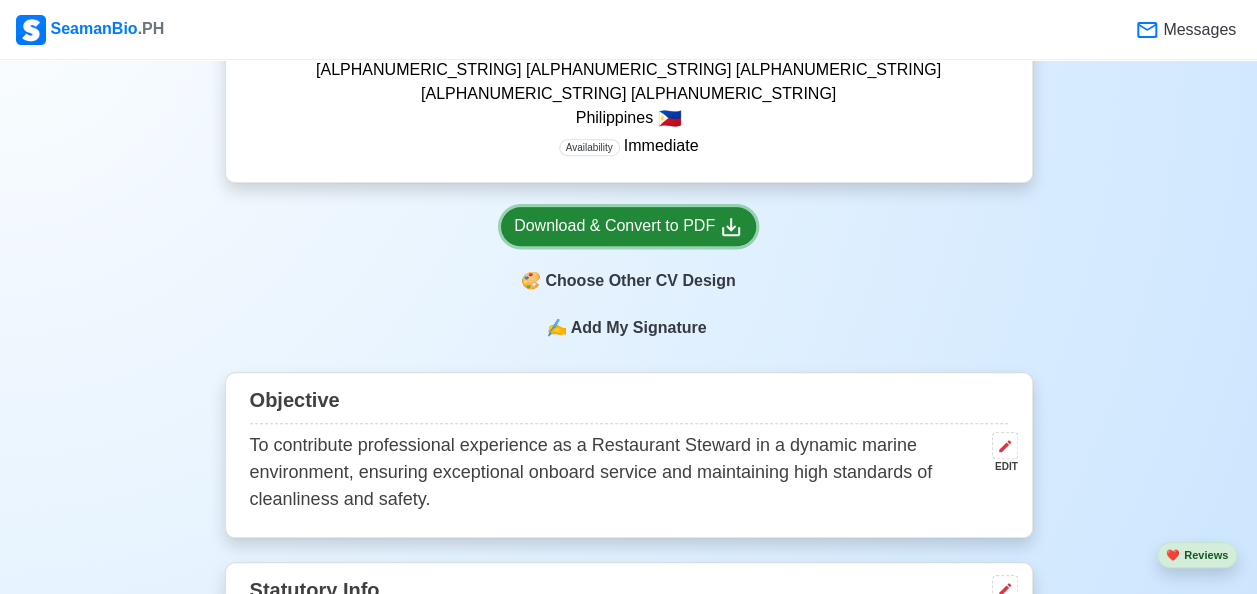 click on "Download & Convert to PDF" at bounding box center [628, 226] 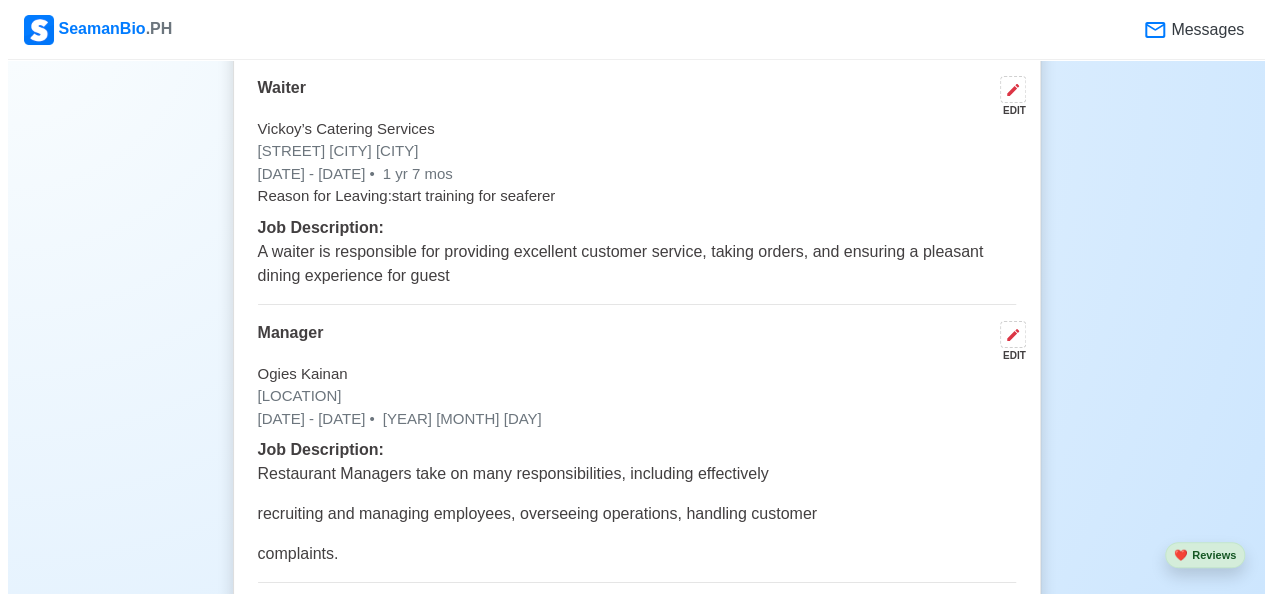scroll, scrollTop: 3408, scrollLeft: 0, axis: vertical 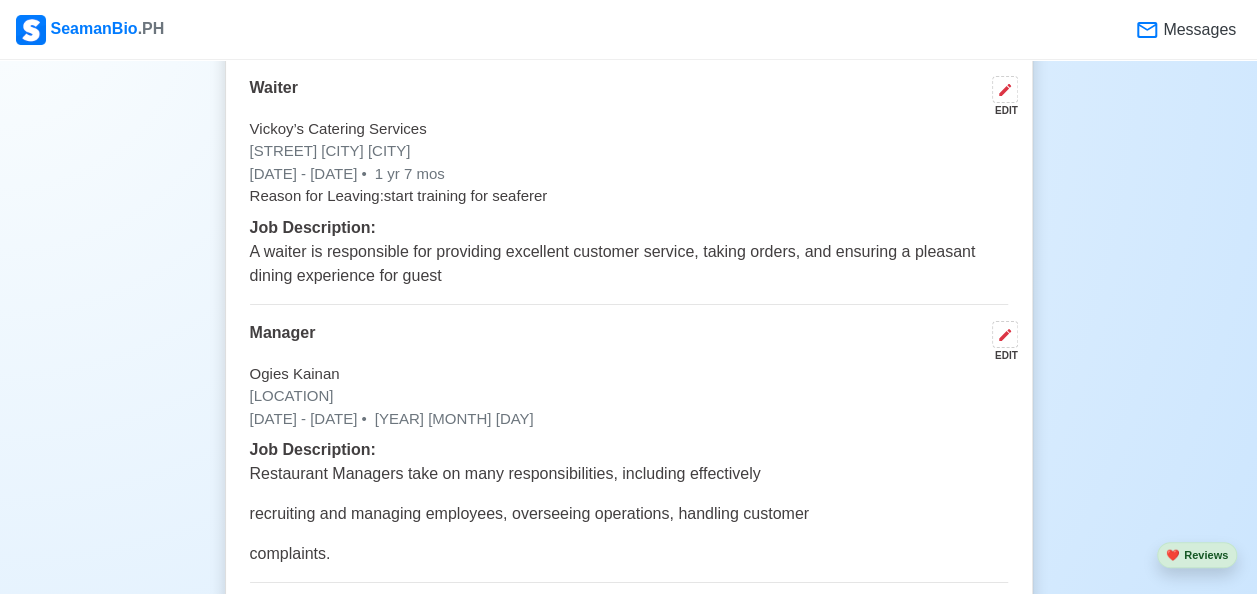 click on "EDIT" at bounding box center [1001, 355] 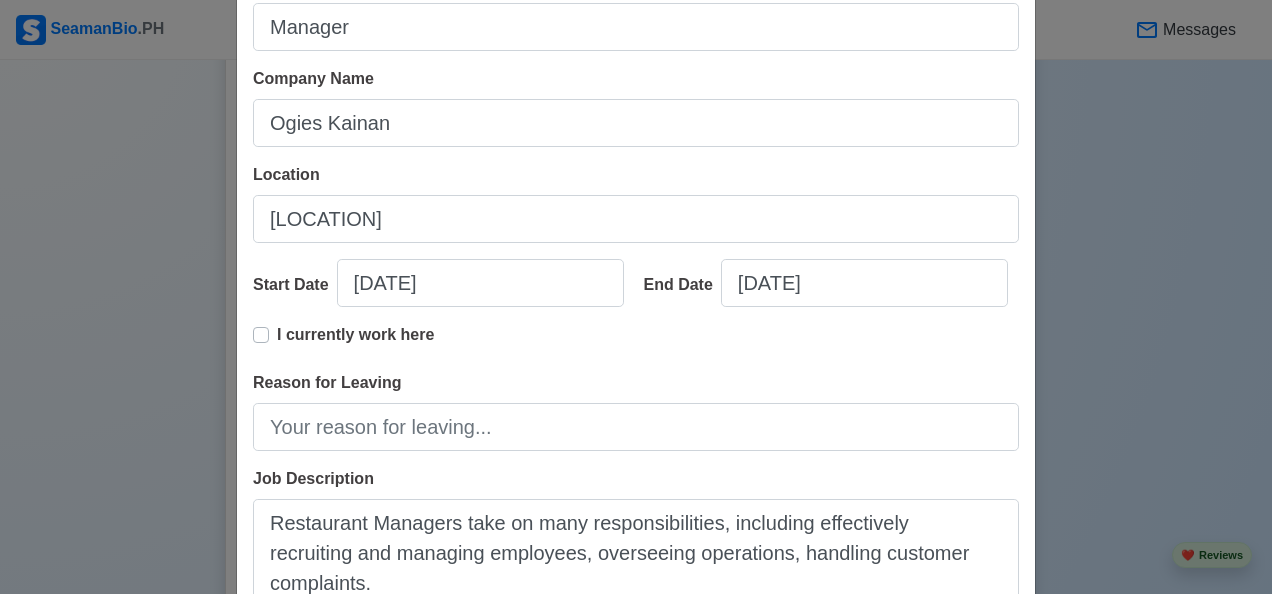 scroll, scrollTop: 150, scrollLeft: 0, axis: vertical 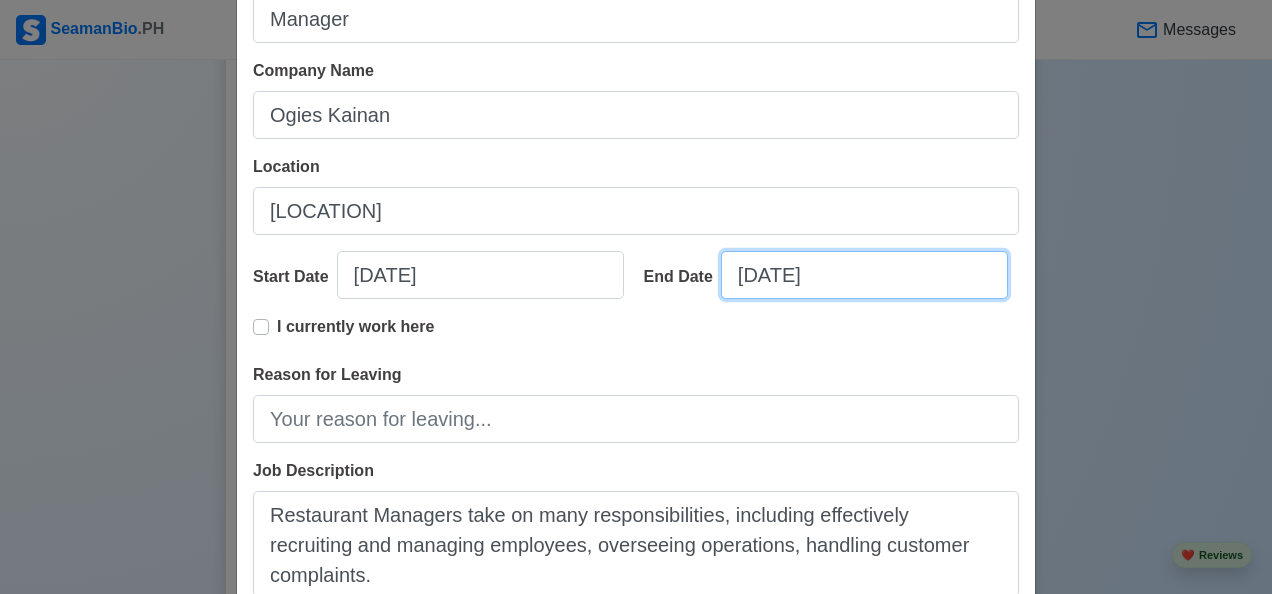 click on "[DATE]" at bounding box center (864, 275) 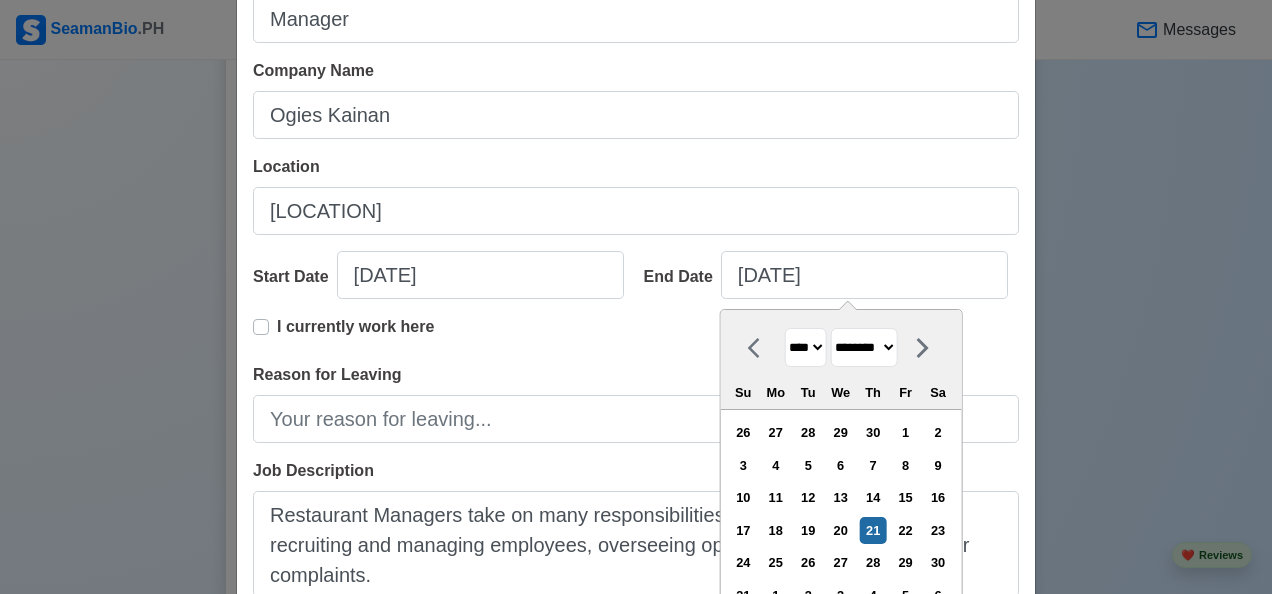 click on "**** **** **** **** **** **** **** **** **** **** **** **** **** **** **** **** **** **** **** **** **** **** **** **** **** **** **** **** **** **** **** **** **** **** **** **** **** **** **** **** **** **** **** **** **** **** **** **** **** **** **** **** **** **** **** **** **** **** **** **** **** **** **** **** **** **** **** **** **** **** **** **** **** **** **** **** **** **** **** **** **** **** **** **** **** **** **** **** **** **** **** **** **** **** **** **** **** **** **** **** **** **** **** **** **** ****" at bounding box center [805, 347] 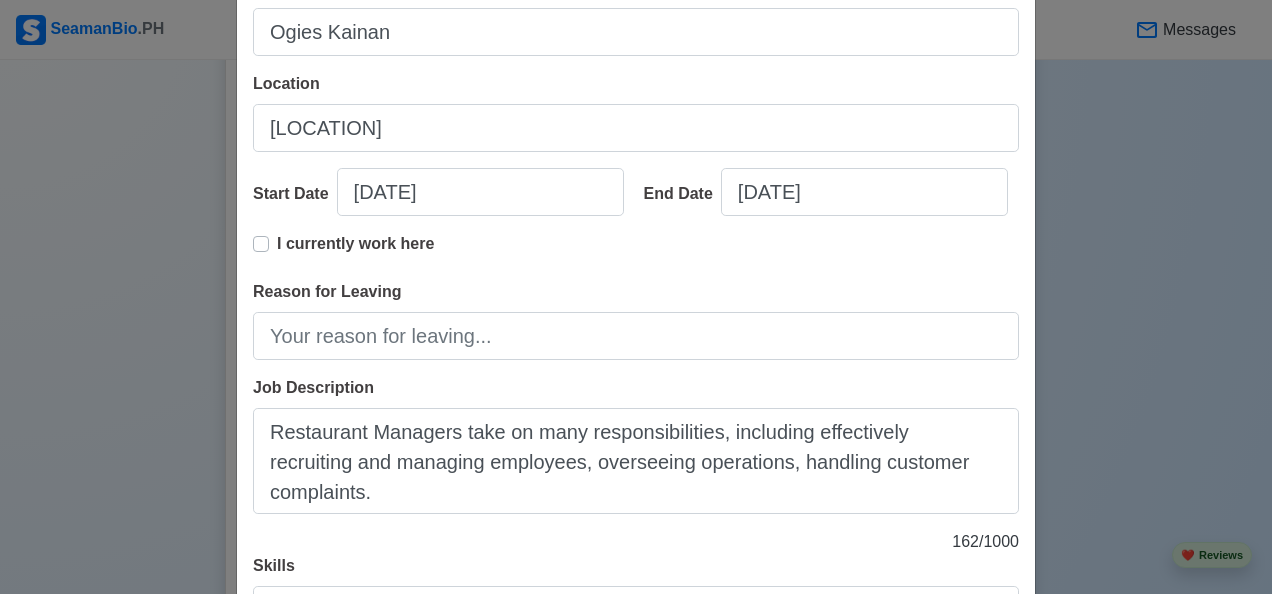 scroll, scrollTop: 230, scrollLeft: 0, axis: vertical 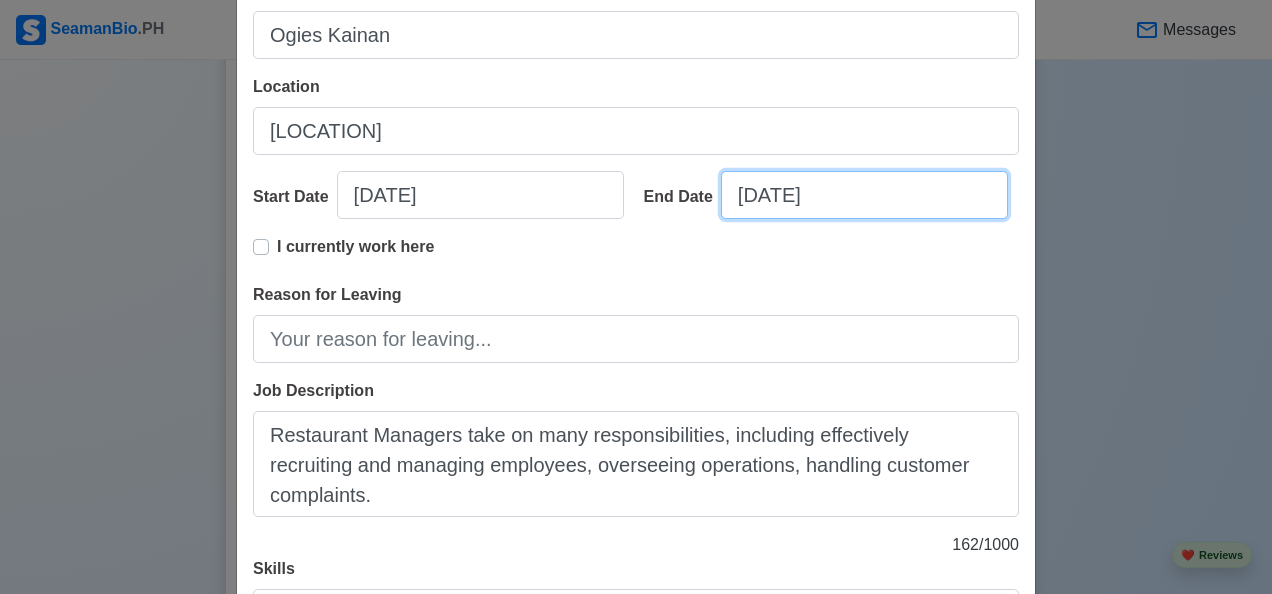 click on "[DATE]" at bounding box center (864, 195) 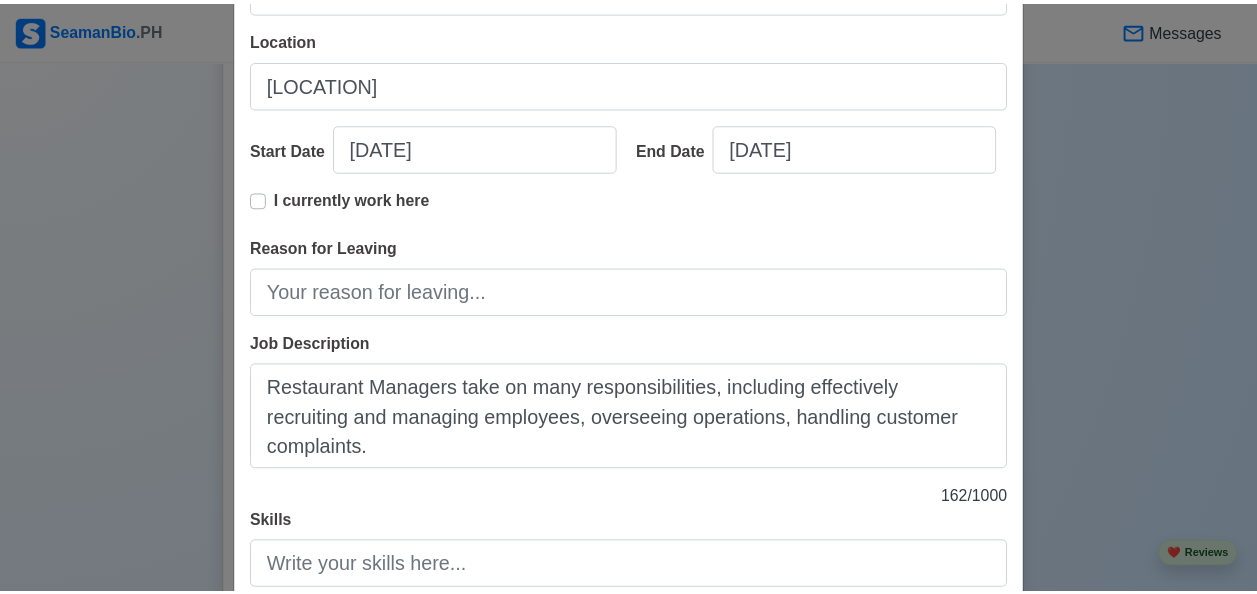 scroll, scrollTop: 418, scrollLeft: 0, axis: vertical 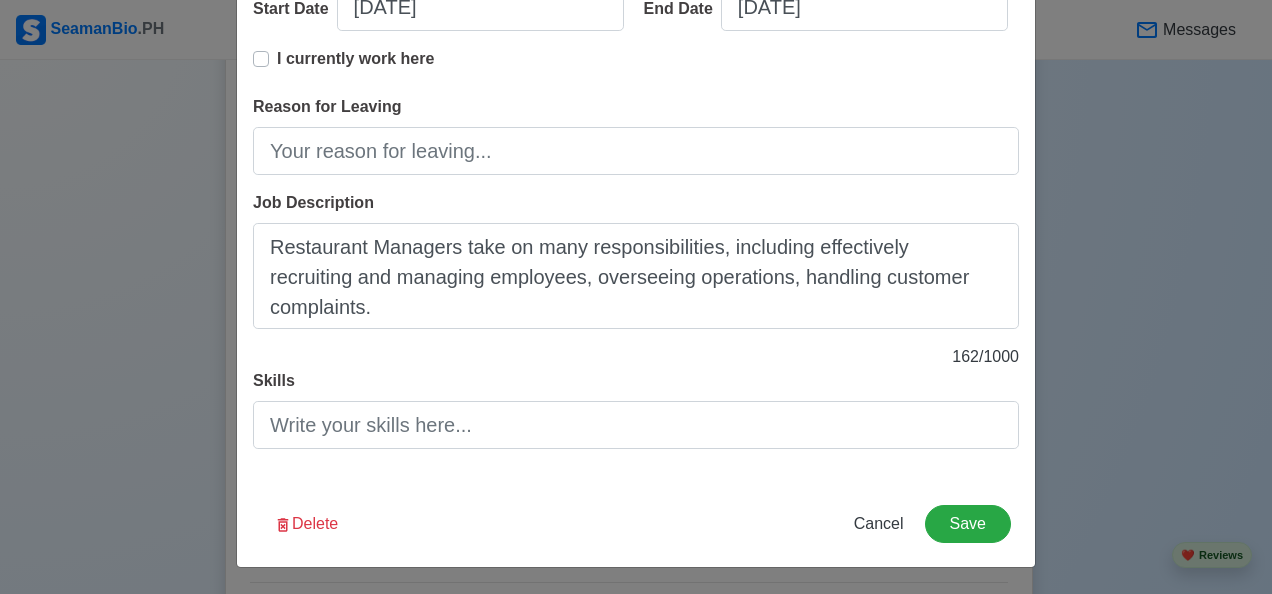 click on "Cancel" at bounding box center (879, 523) 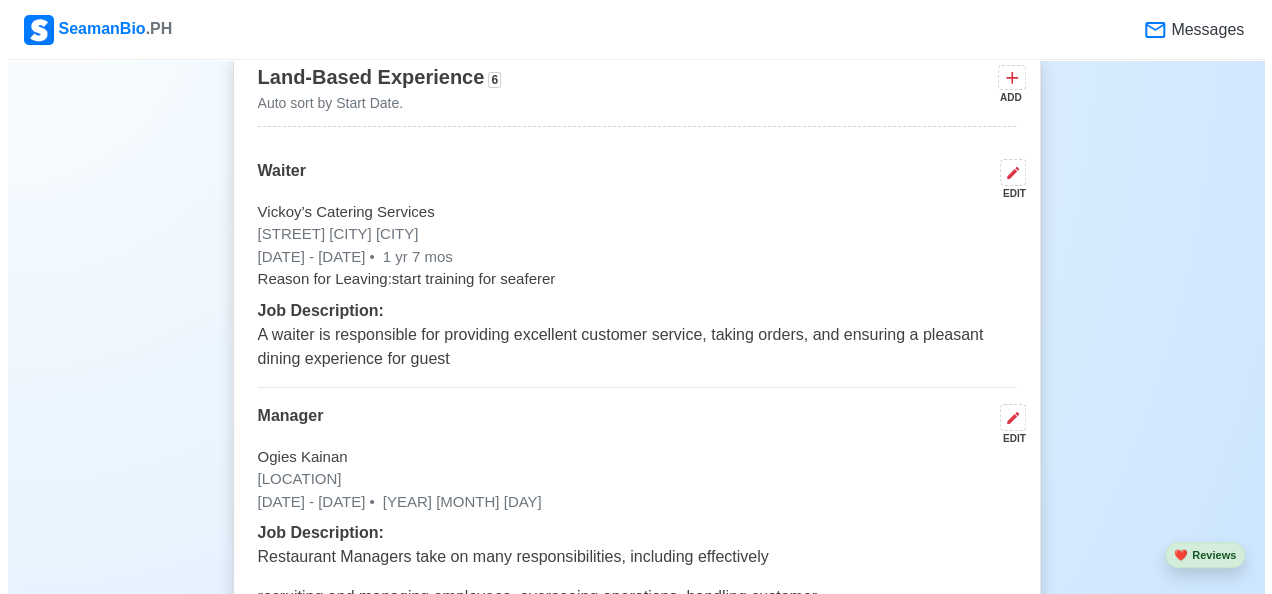scroll, scrollTop: 3331, scrollLeft: 0, axis: vertical 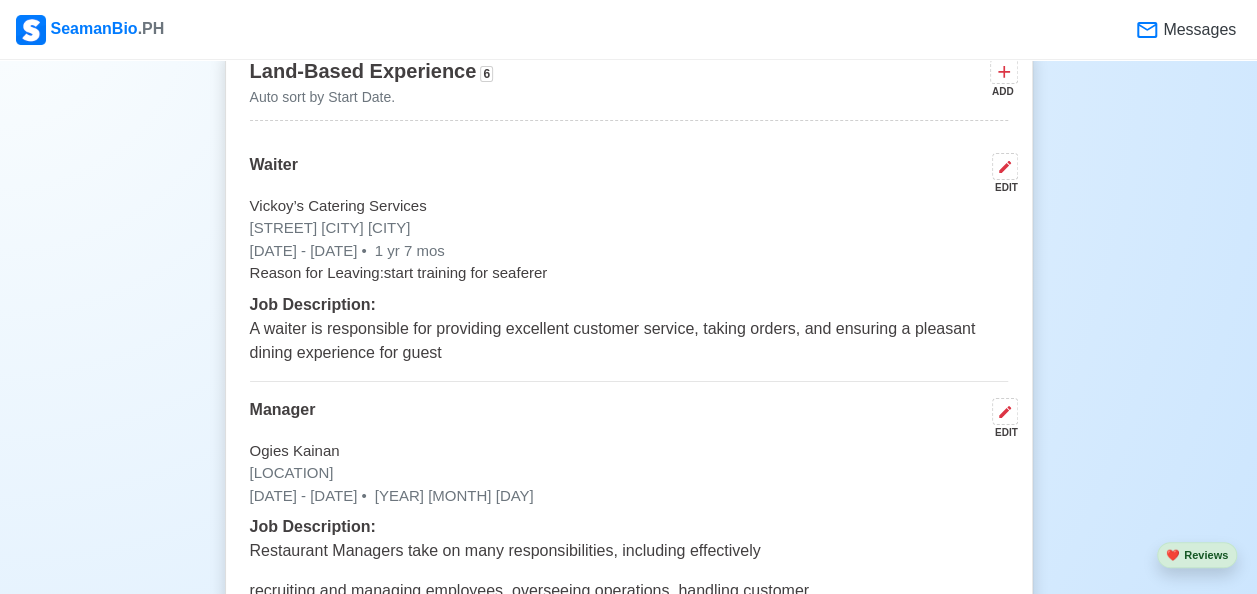 click on "EDIT" at bounding box center [1001, 432] 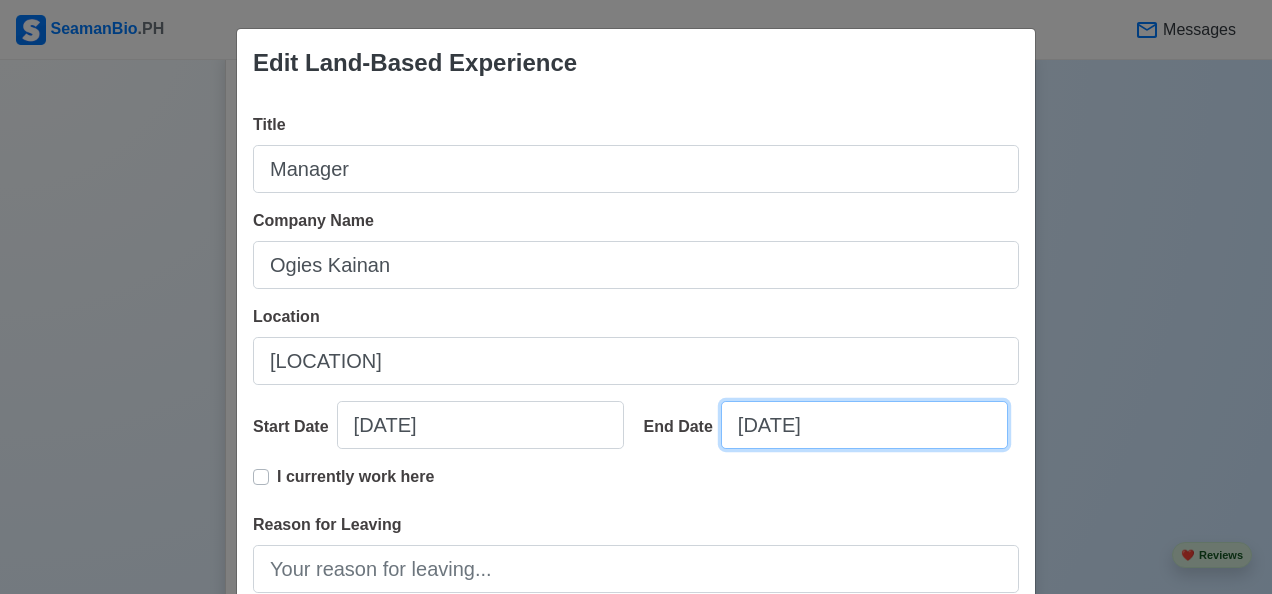 select on "****" 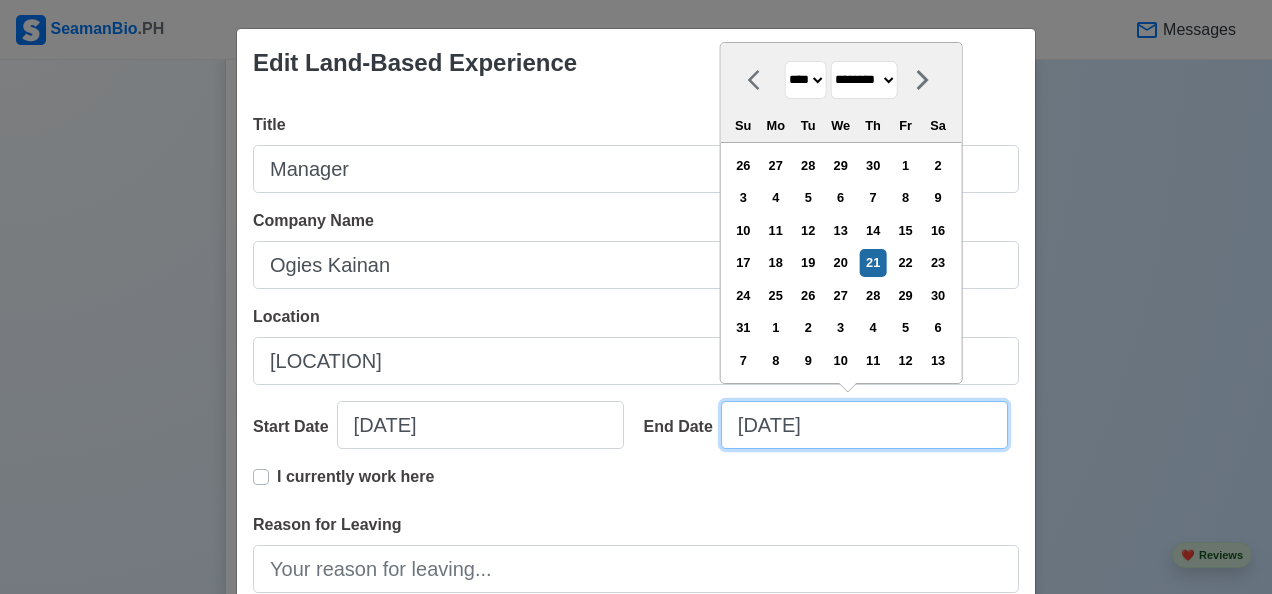 click on "[DATE]" at bounding box center (864, 425) 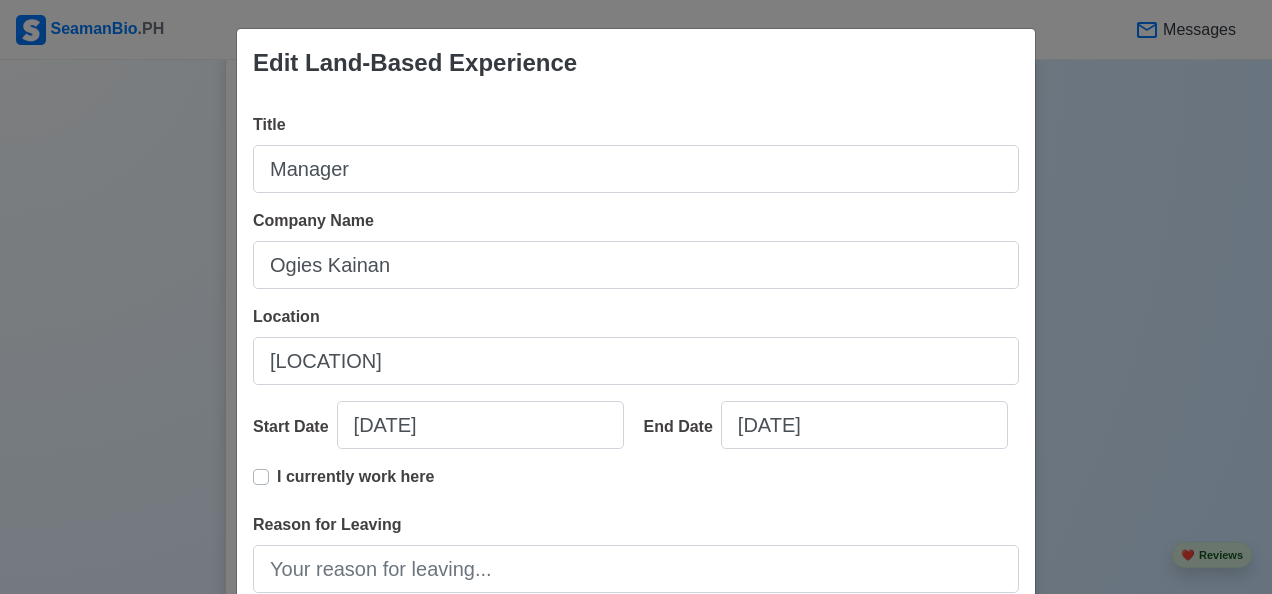 click on "Edit Land-Based Experience Title Manager Company Name Ogies Kainan Location [LOCATION] Start Date [DATE] End Date [DATE] I currently work here Reason for Leaving Job Description Restaurant Managers take on many responsibilities, including effectively
recruiting and managing employees, overseeing operations, handling customer
complaints. 162 / 1000 Skills Delete Cancel Save" at bounding box center [636, 297] 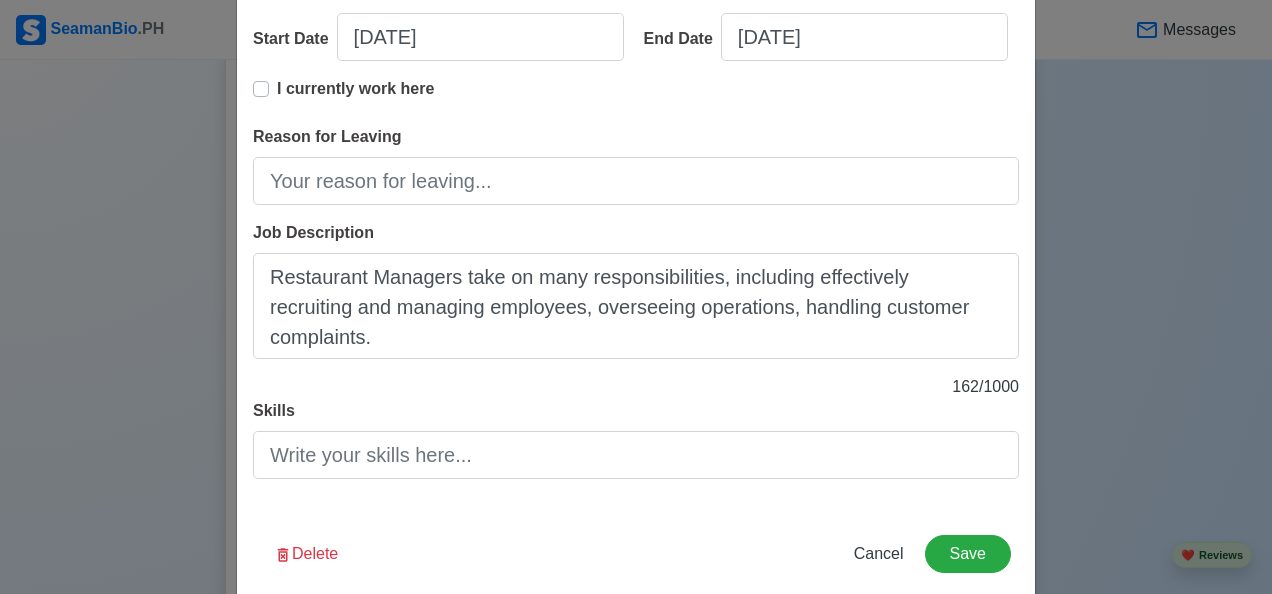 scroll, scrollTop: 383, scrollLeft: 0, axis: vertical 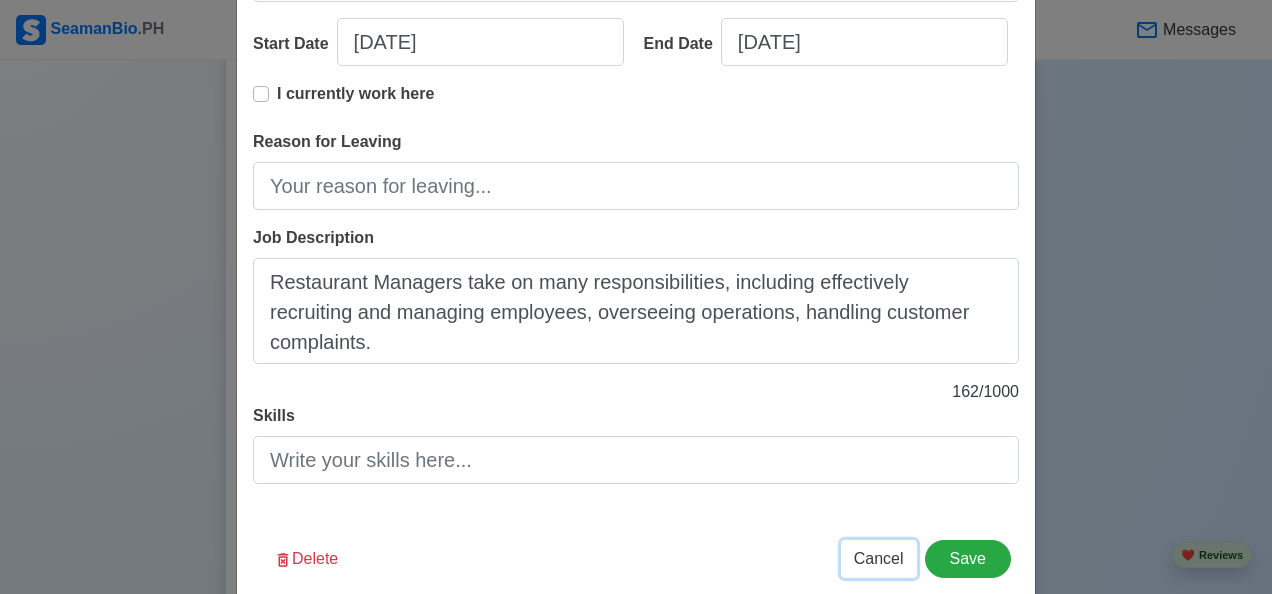 click on "Cancel" at bounding box center (879, 558) 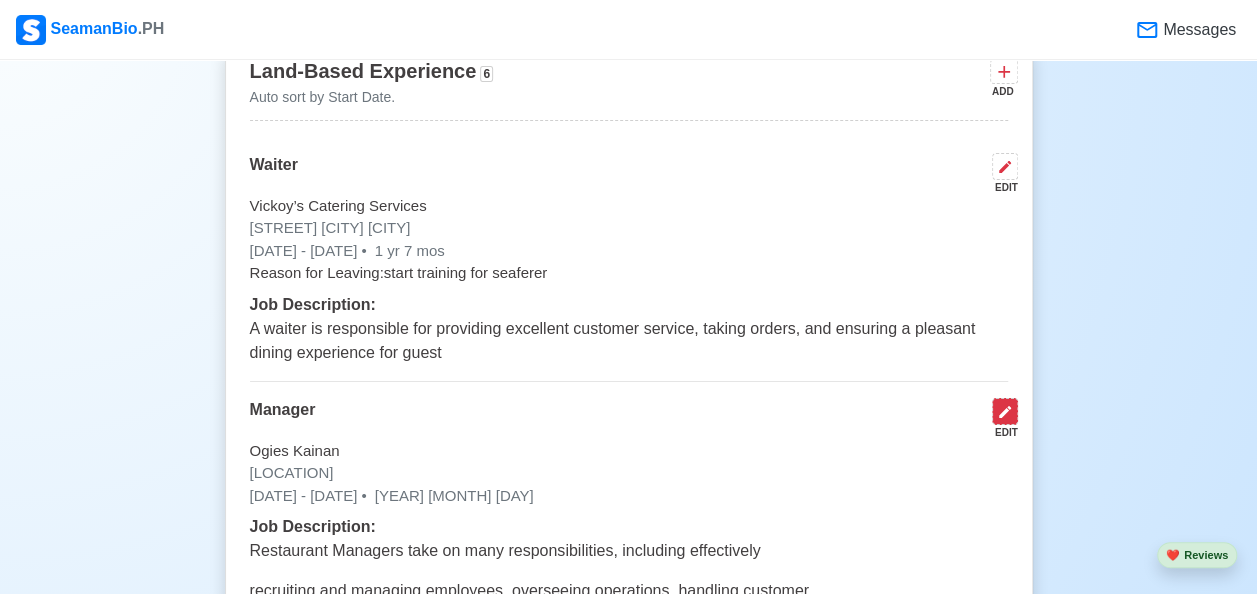 click at bounding box center [1005, 411] 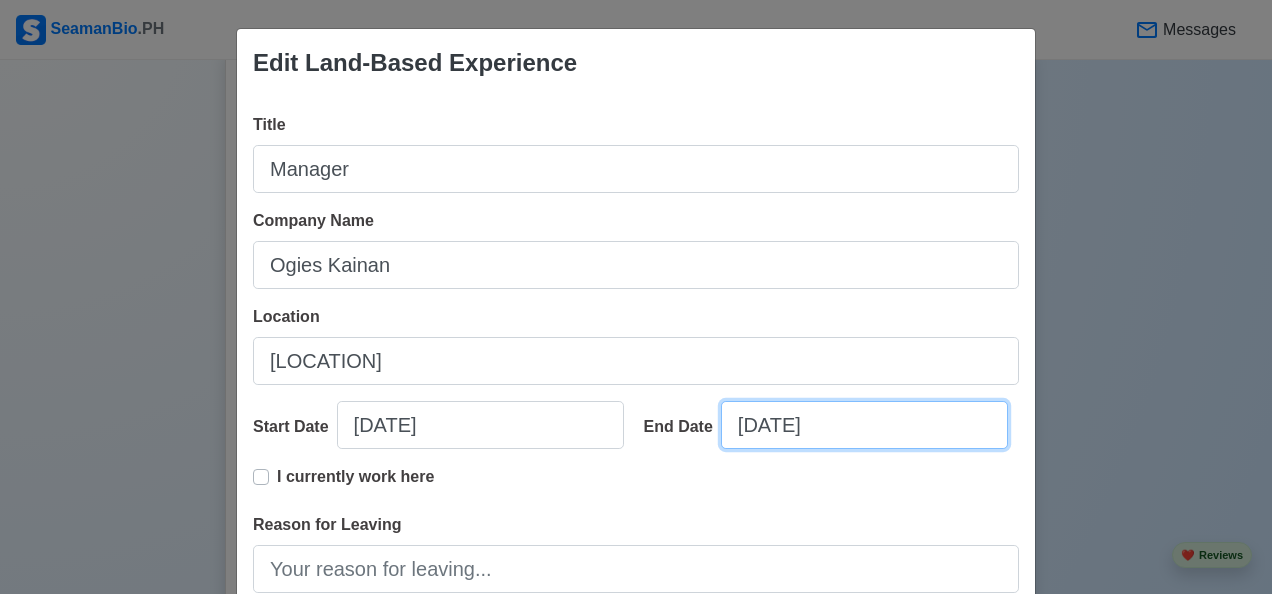 click on "[DATE]" at bounding box center [864, 425] 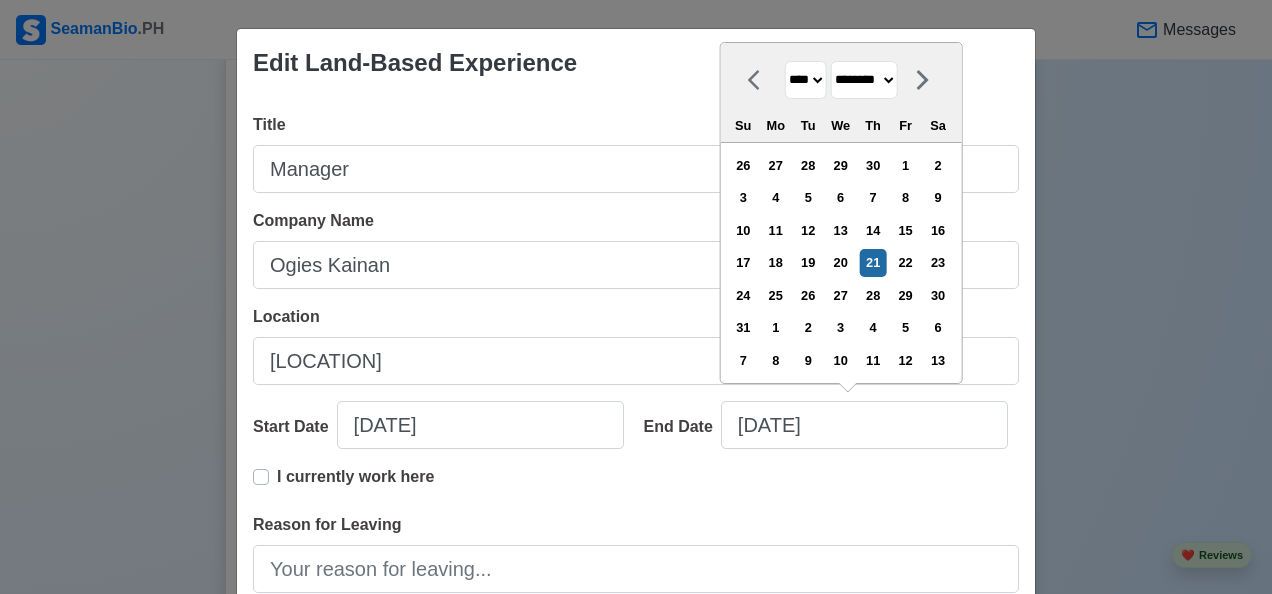 click on "******* ******** ***** ***** *** **** **** ****** ********* ******* ******** ********" at bounding box center [863, 80] 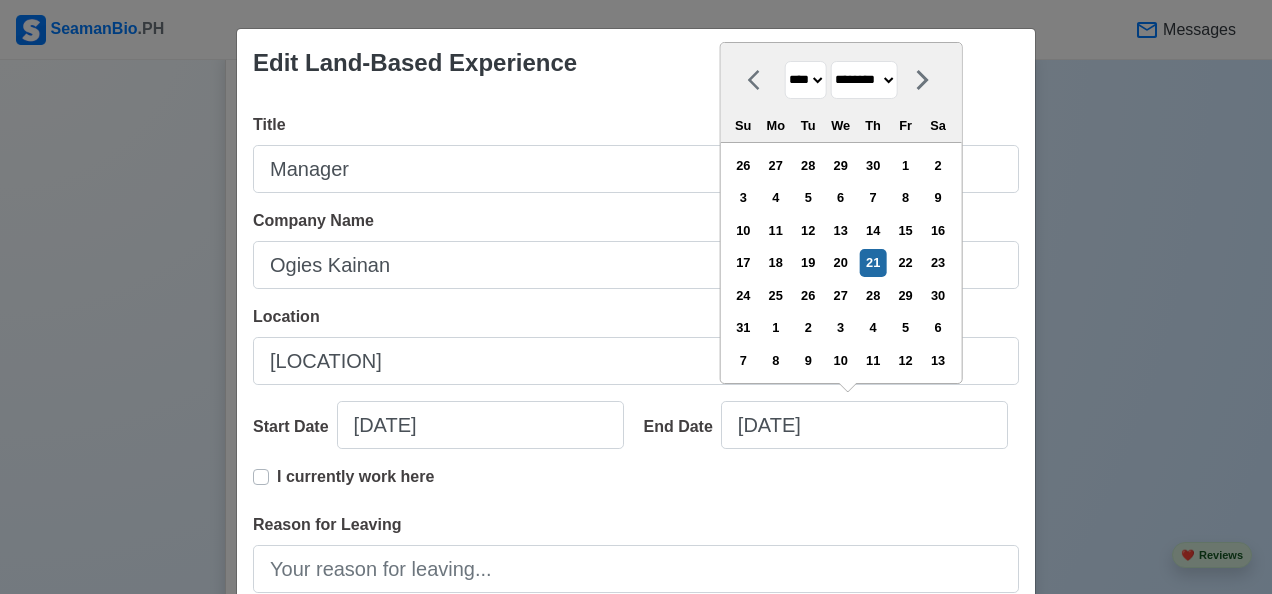 select on "********" 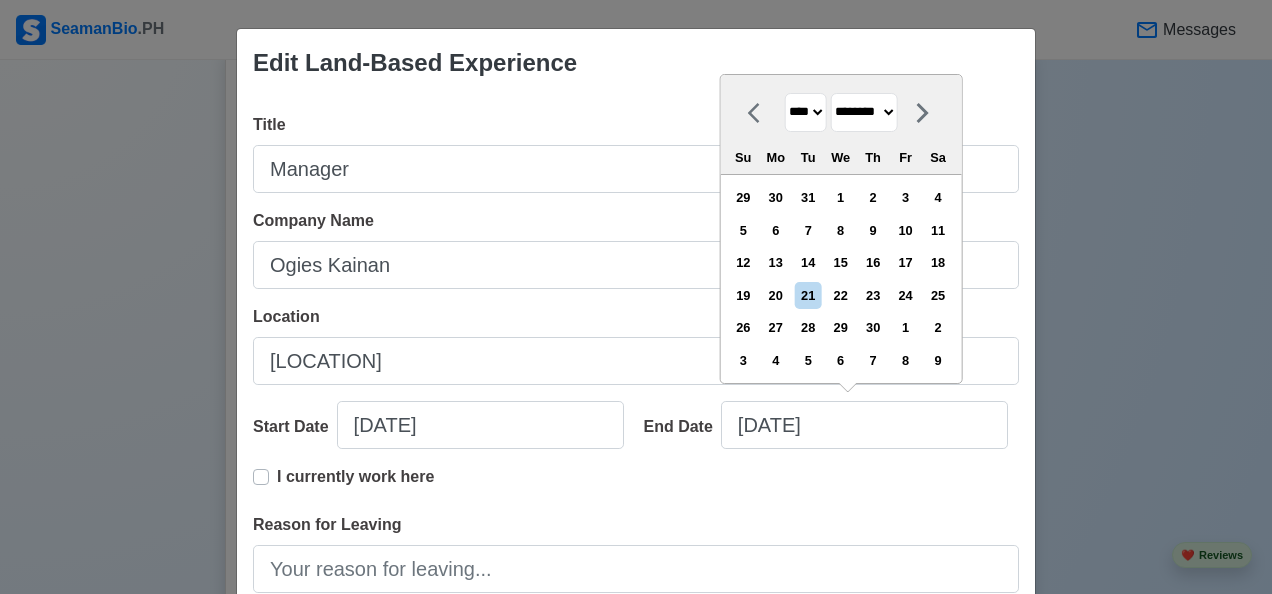 click on "**** **** **** **** **** **** **** **** **** **** **** **** **** **** **** **** **** **** **** **** **** **** **** **** **** **** **** **** **** **** **** **** **** **** **** **** **** **** **** **** **** **** **** **** **** **** **** **** **** **** **** **** **** **** **** **** **** **** **** **** **** **** **** **** **** **** **** **** **** **** **** **** **** **** **** **** **** **** **** **** **** **** **** **** **** **** **** **** **** **** **** **** **** **** **** **** **** **** **** **** **** **** **** **** **** ****" at bounding box center (805, 112) 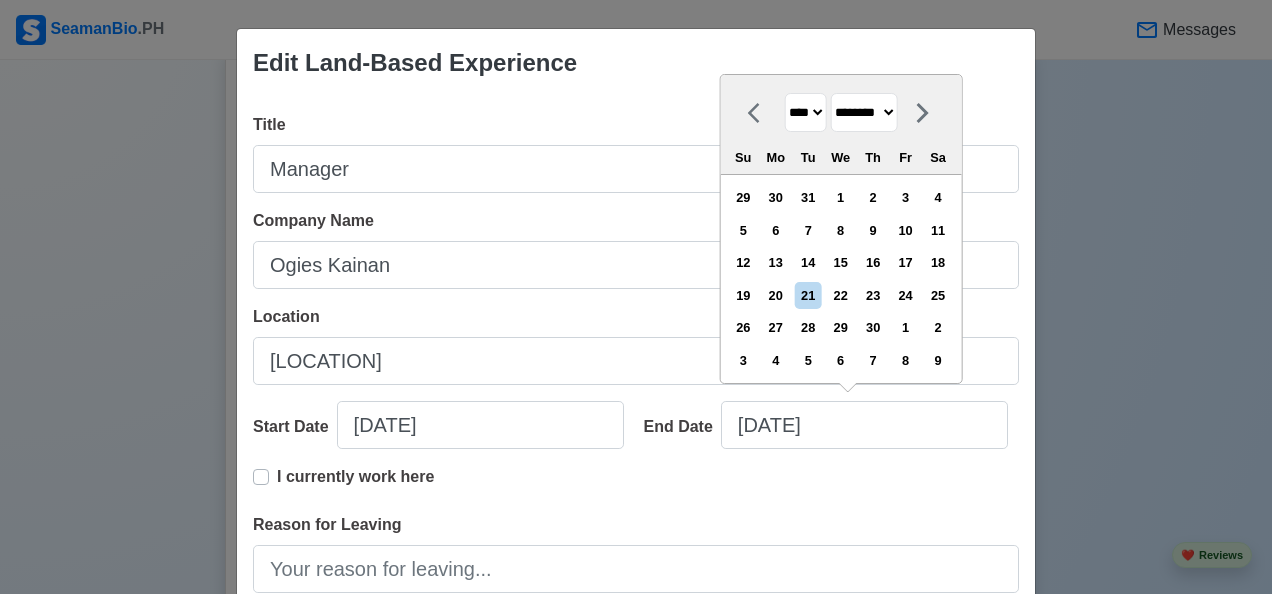 select on "****" 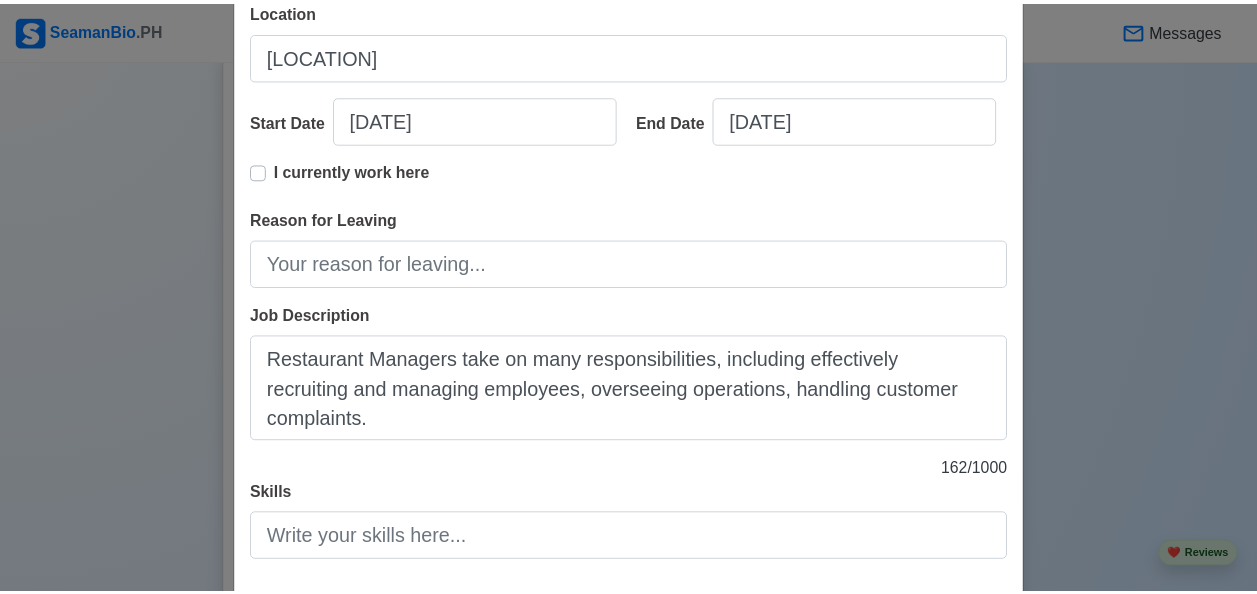 scroll, scrollTop: 418, scrollLeft: 0, axis: vertical 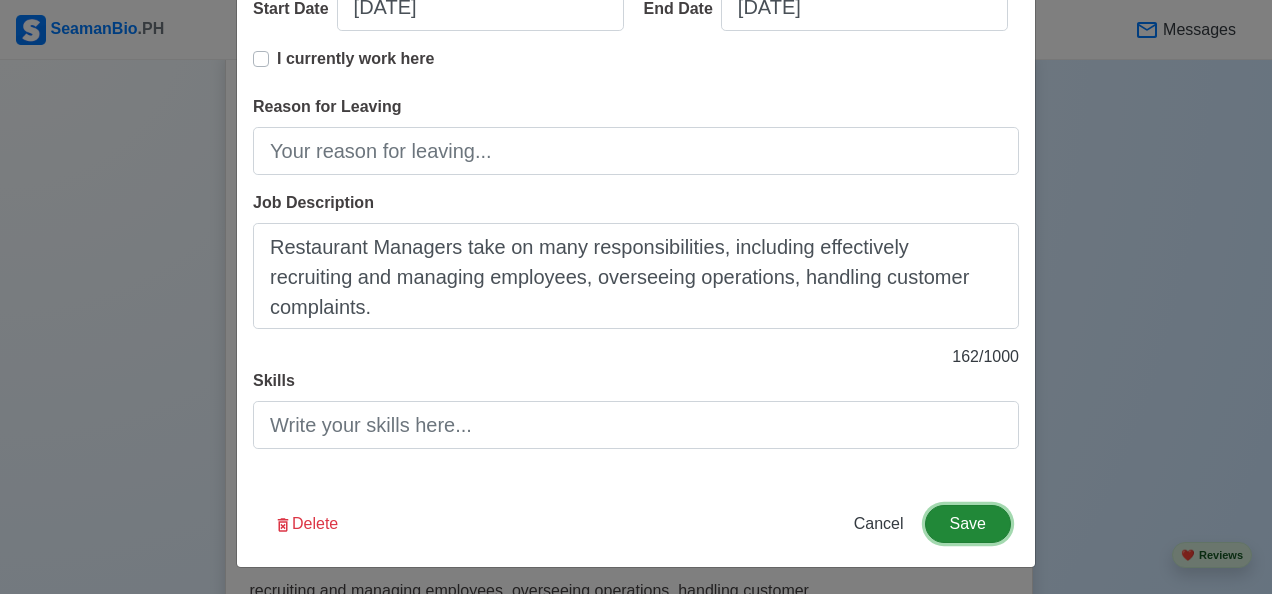 click on "Save" at bounding box center (968, 524) 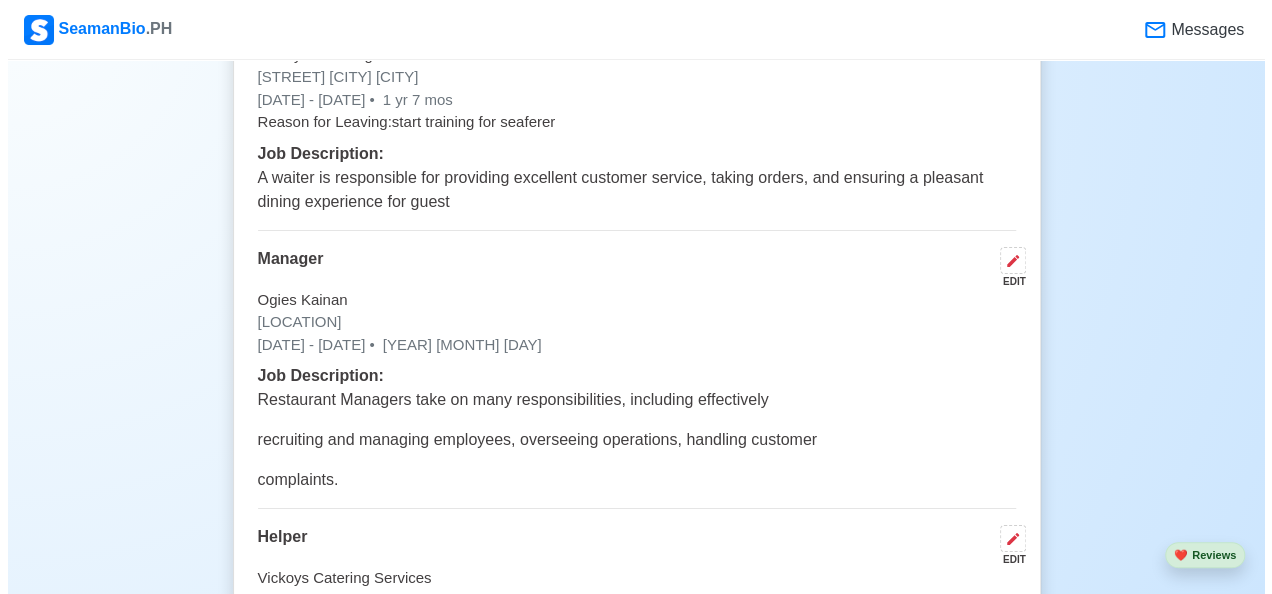scroll, scrollTop: 3486, scrollLeft: 0, axis: vertical 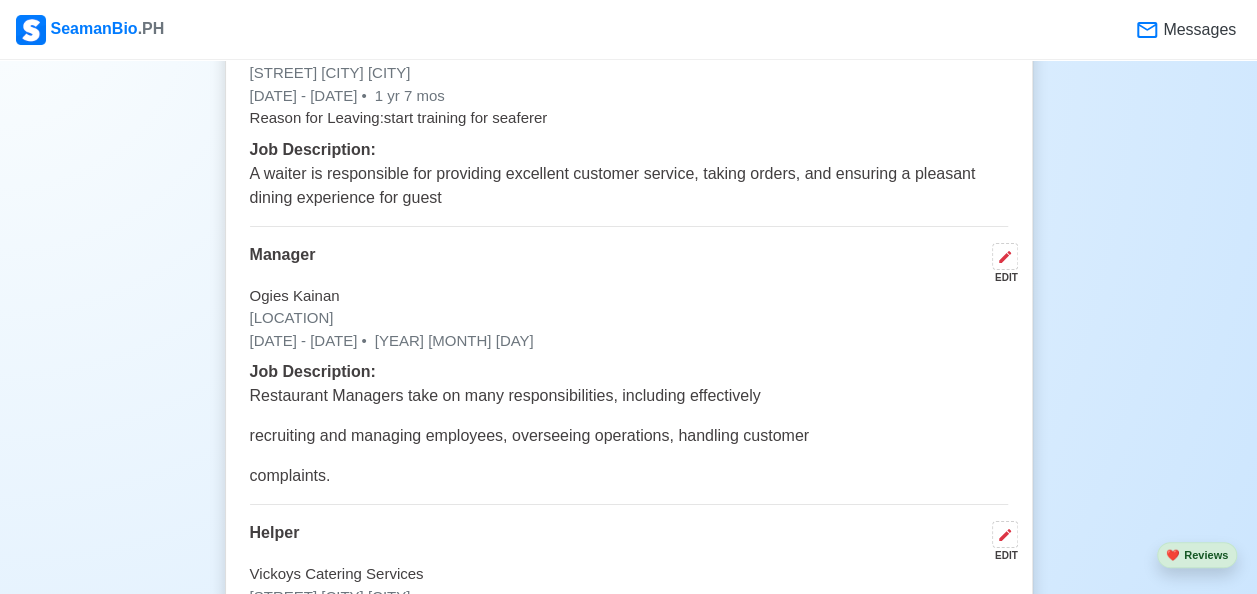 click at bounding box center (1005, 256) 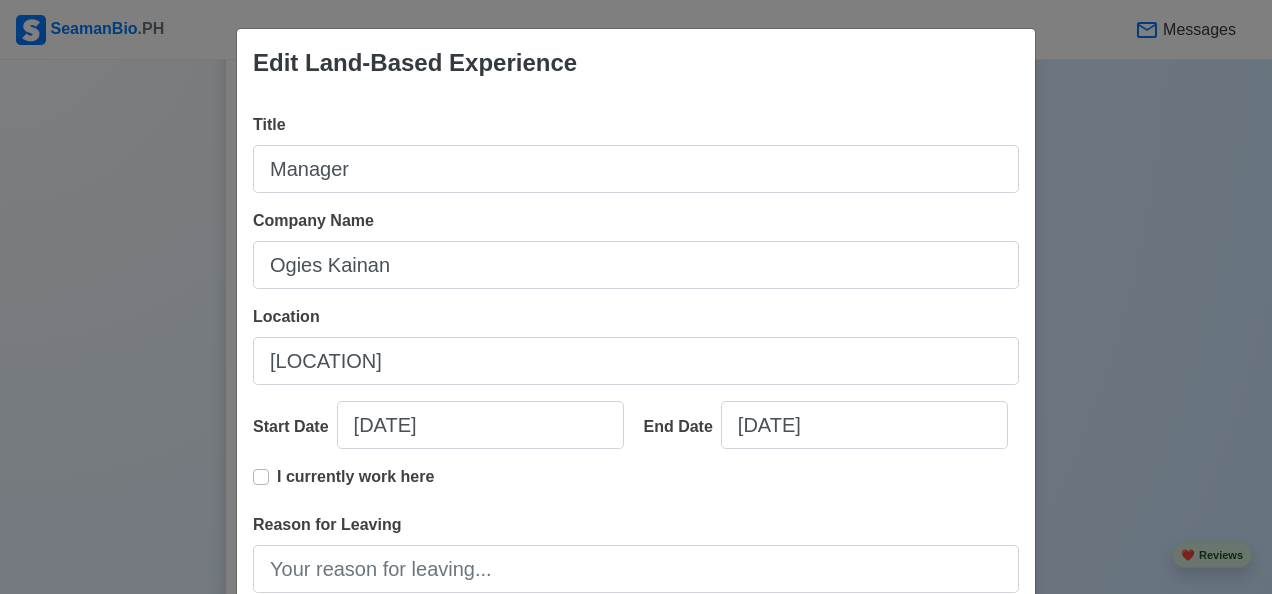 click on "Edit Land-Based Experience Title Manager Company Name Ogies Kainan Location [LOCATION] Start Date [DATE] End Date [DATE] I currently work here Reason for Leaving Job Description Restaurant Managers take on many responsibilities, including effectively
recruiting and managing employees, overseeing operations, handling customer
complaints. 162 / 1000 Skills Delete Cancel Save" at bounding box center [636, 297] 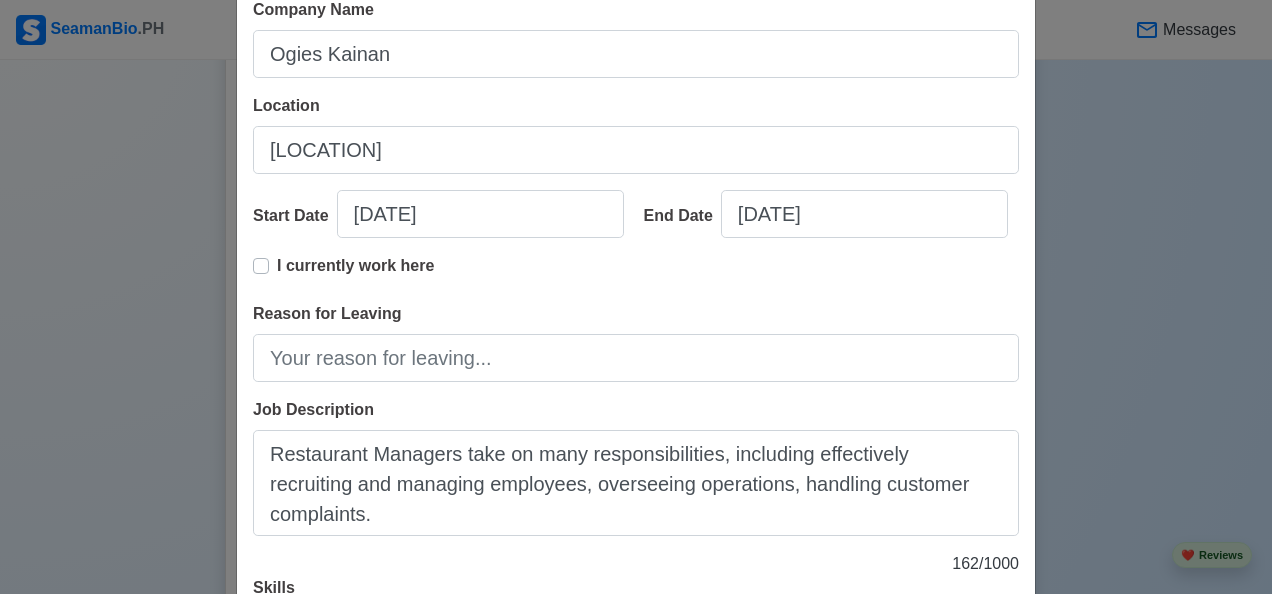 scroll, scrollTop: 213, scrollLeft: 0, axis: vertical 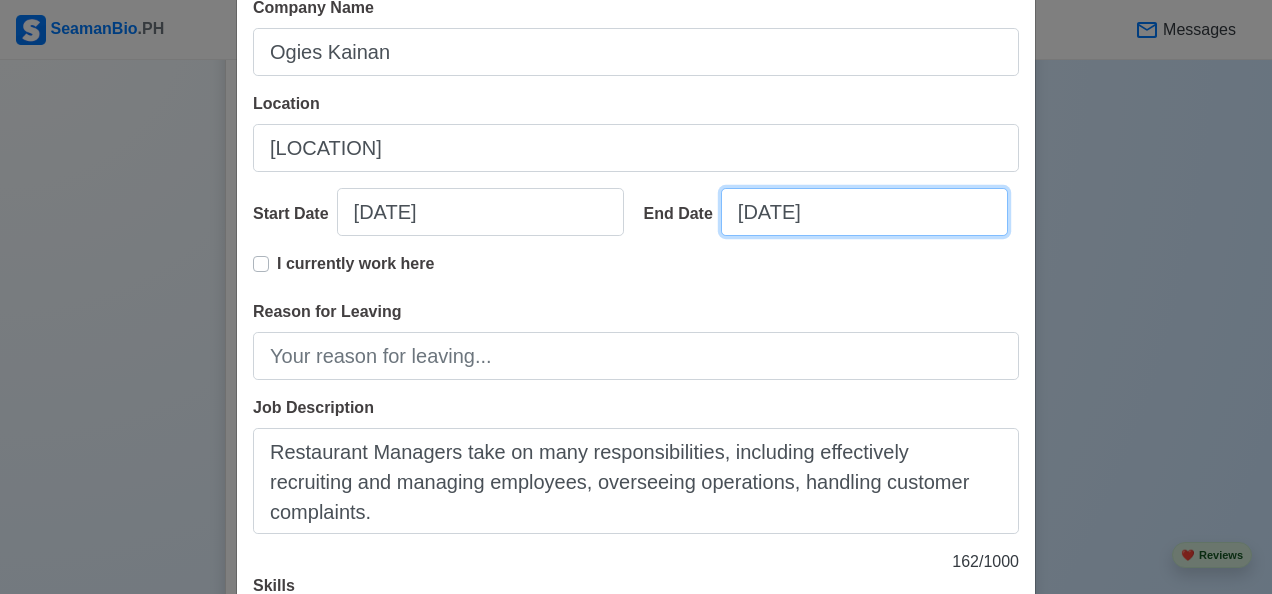 click on "[DATE]" at bounding box center (864, 212) 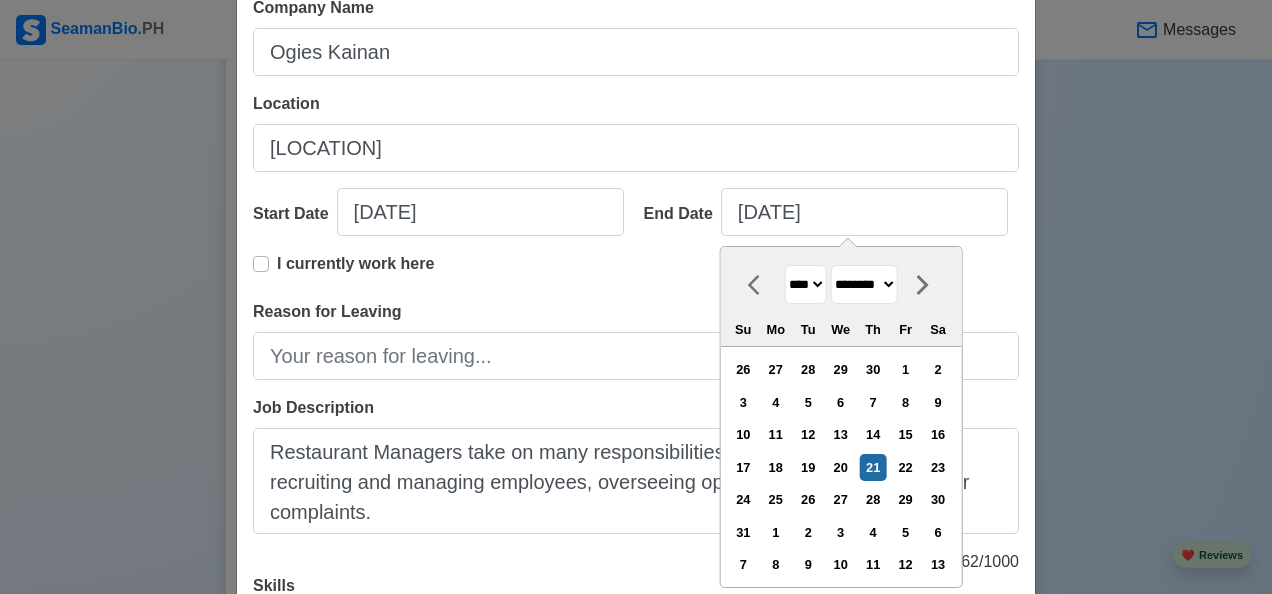 click on "******* ******** ***** ***** *** **** **** ****** ********* ******* ******** ********" at bounding box center (863, 284) 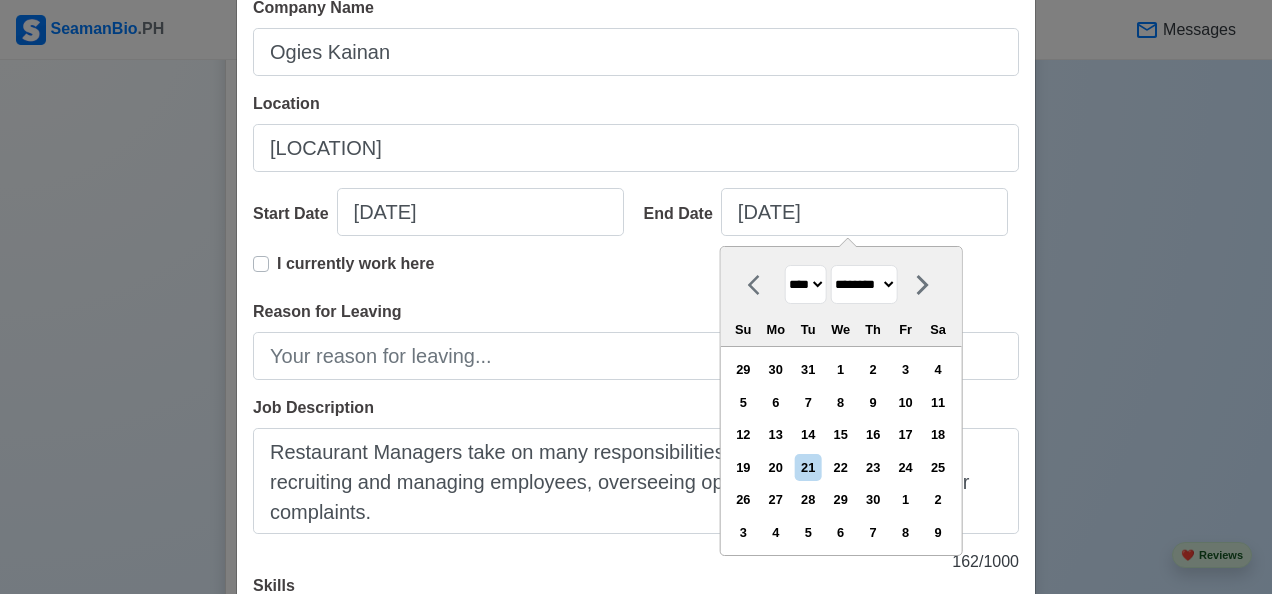 click on "**** **** **** **** **** **** **** **** **** **** **** **** **** **** **** **** **** **** **** **** **** **** **** **** **** **** **** **** **** **** **** **** **** **** **** **** **** **** **** **** **** **** **** **** **** **** **** **** **** **** **** **** **** **** **** **** **** **** **** **** **** **** **** **** **** **** **** **** **** **** **** **** **** **** **** **** **** **** **** **** **** **** **** **** **** **** **** **** **** **** **** **** **** **** **** **** **** **** **** **** **** **** **** **** **** ****" at bounding box center (805, 284) 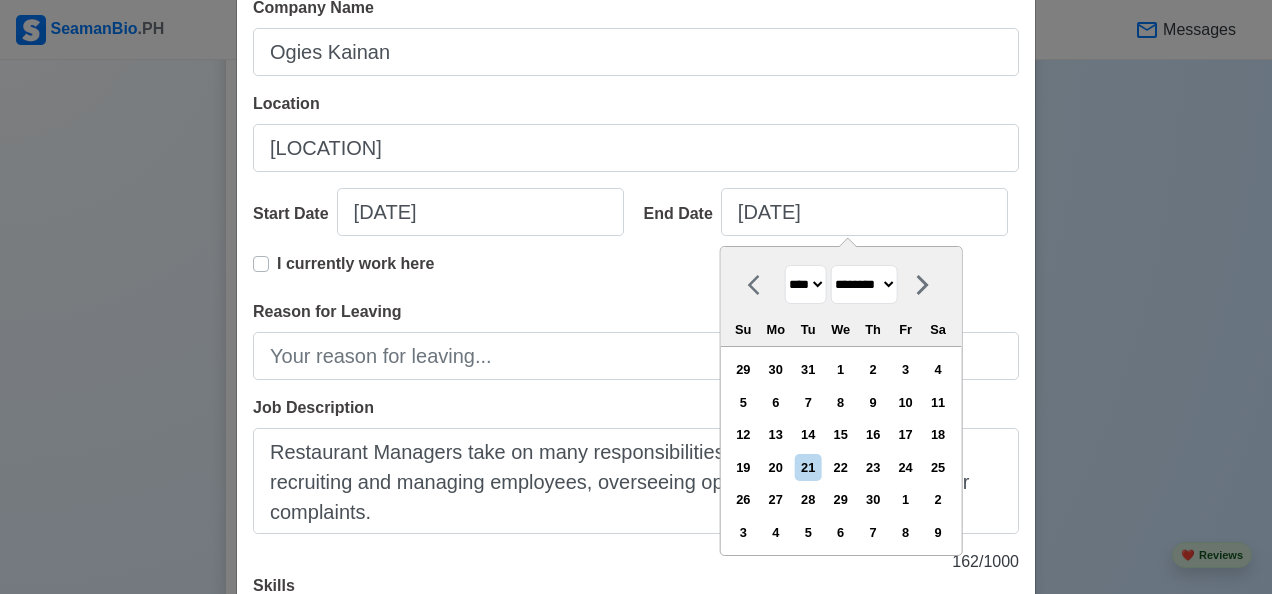 select on "****" 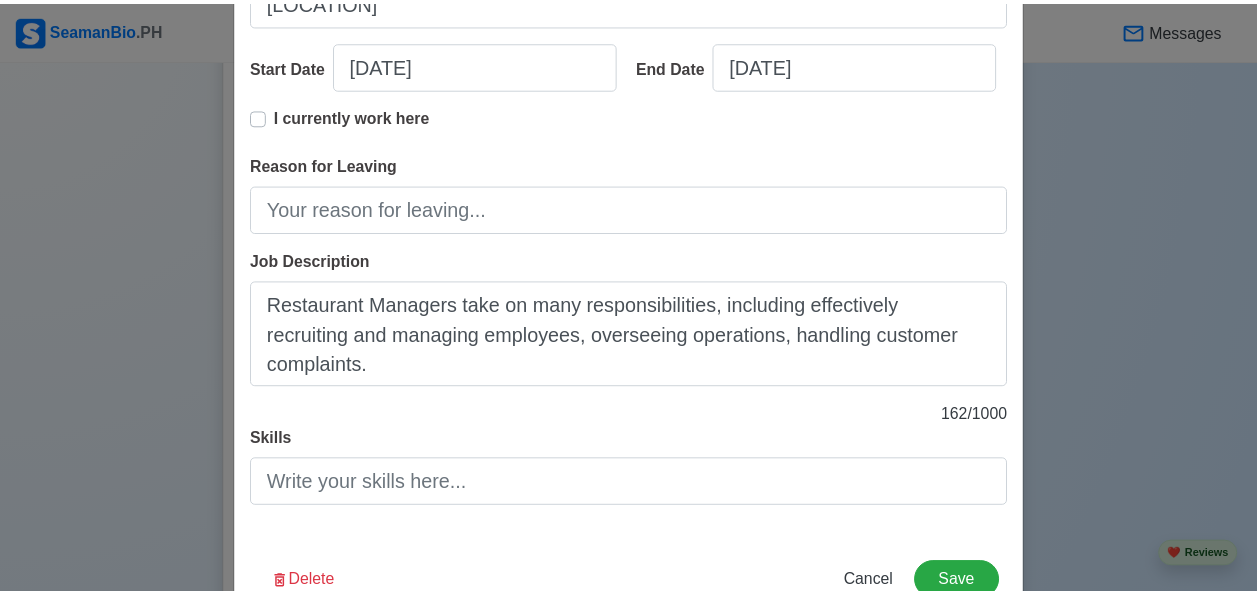 scroll, scrollTop: 362, scrollLeft: 0, axis: vertical 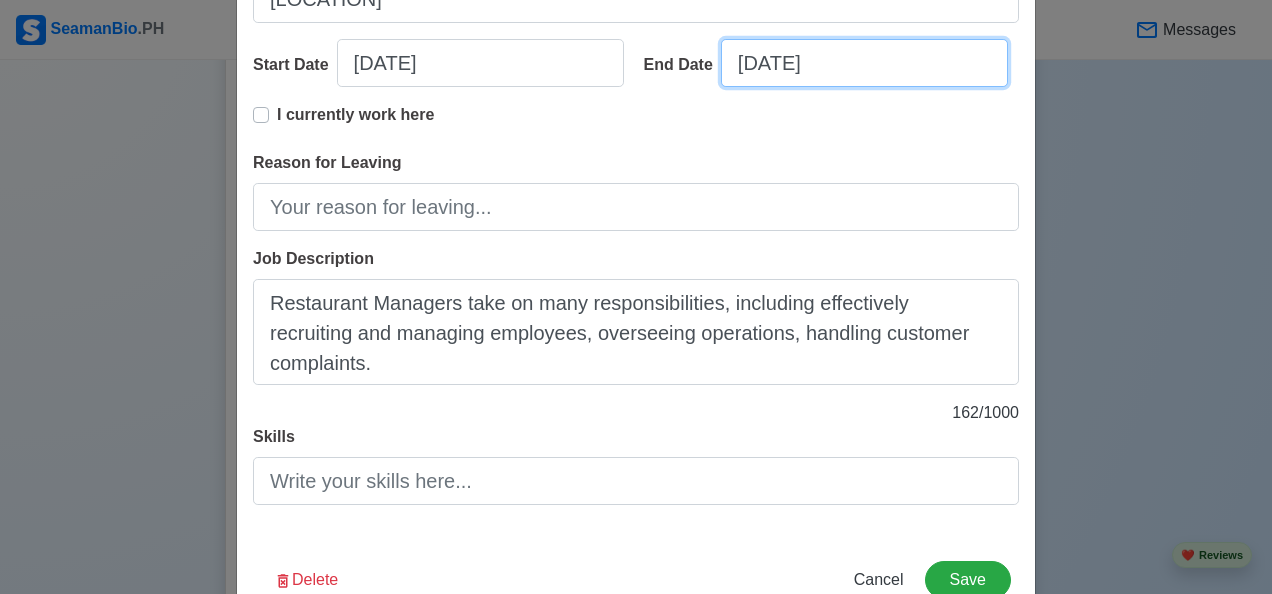 click on "[DATE]" at bounding box center [864, 63] 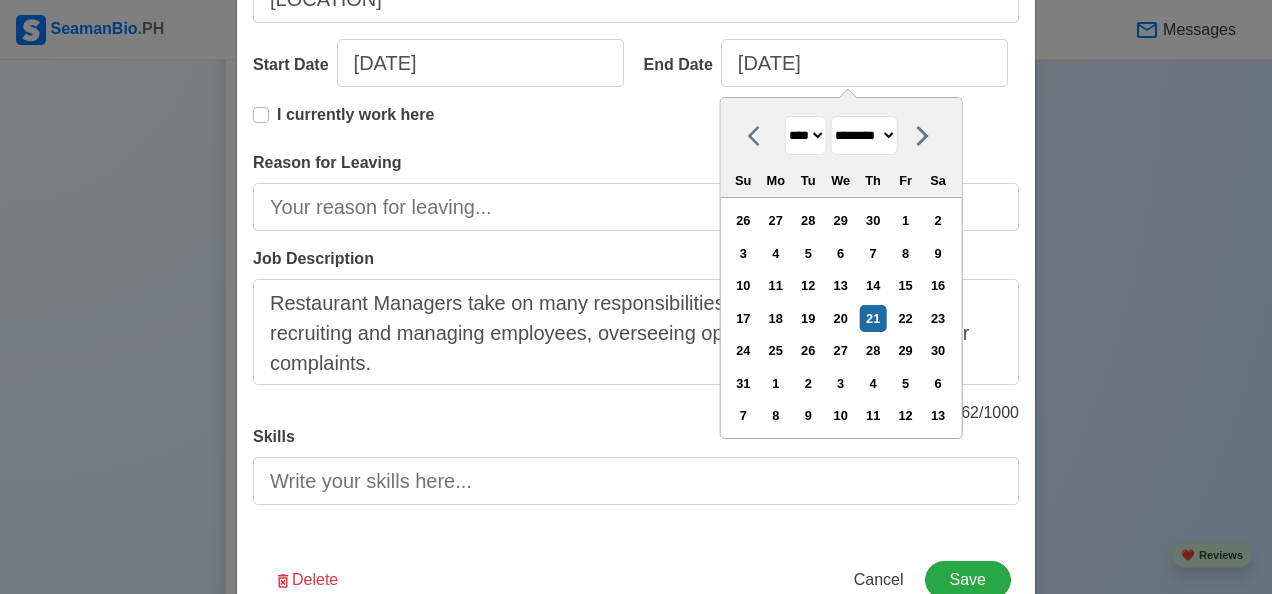 click on "******* ******** ***** ***** *** **** **** ****** ********* ******* ******** ********" at bounding box center [863, 135] 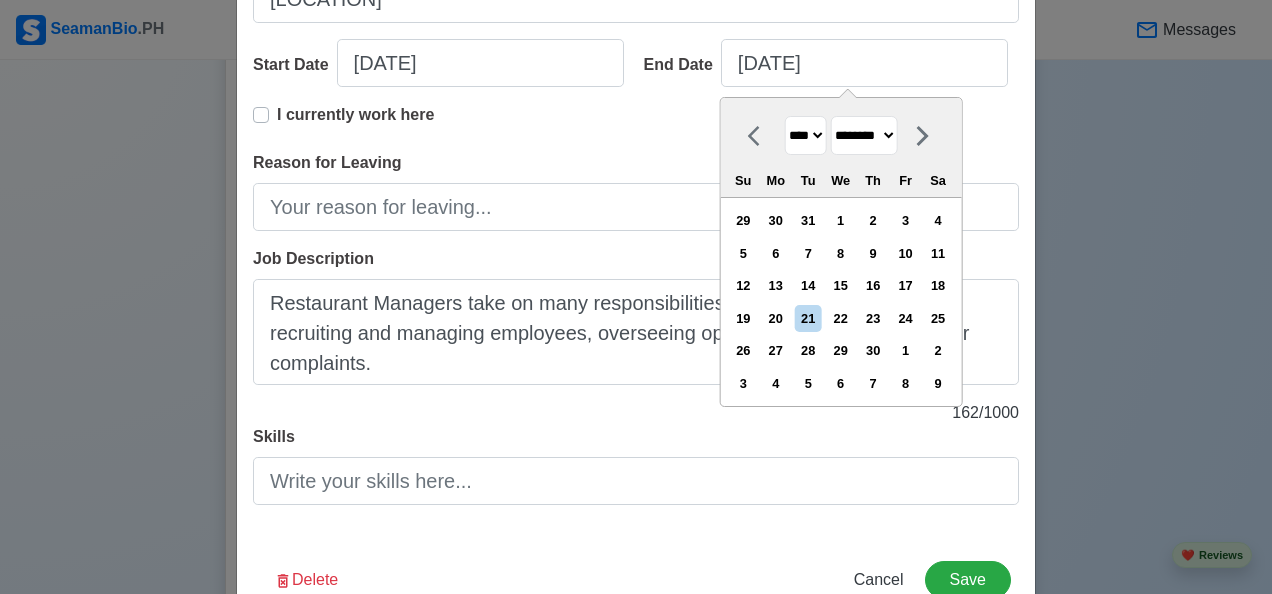 click on "**** **** **** **** **** **** **** **** **** **** **** **** **** **** **** **** **** **** **** **** **** **** **** **** **** **** **** **** **** **** **** **** **** **** **** **** **** **** **** **** **** **** **** **** **** **** **** **** **** **** **** **** **** **** **** **** **** **** **** **** **** **** **** **** **** **** **** **** **** **** **** **** **** **** **** **** **** **** **** **** **** **** **** **** **** **** **** **** **** **** **** **** **** **** **** **** **** **** **** **** **** **** **** **** **** ****" at bounding box center [805, 135] 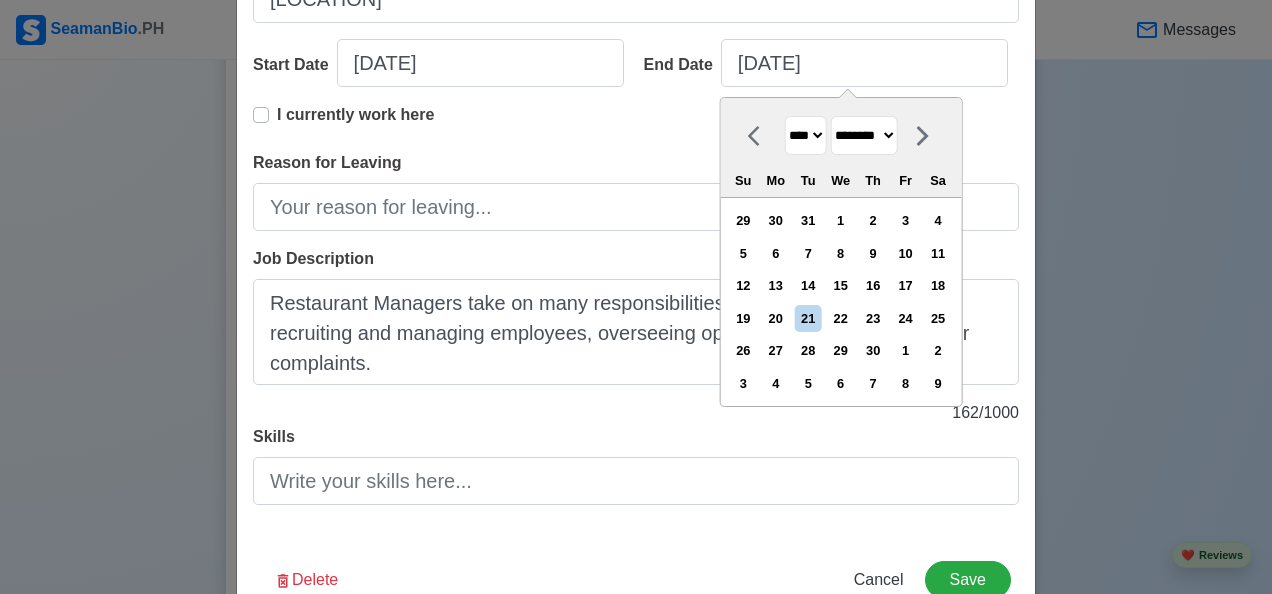 select on "****" 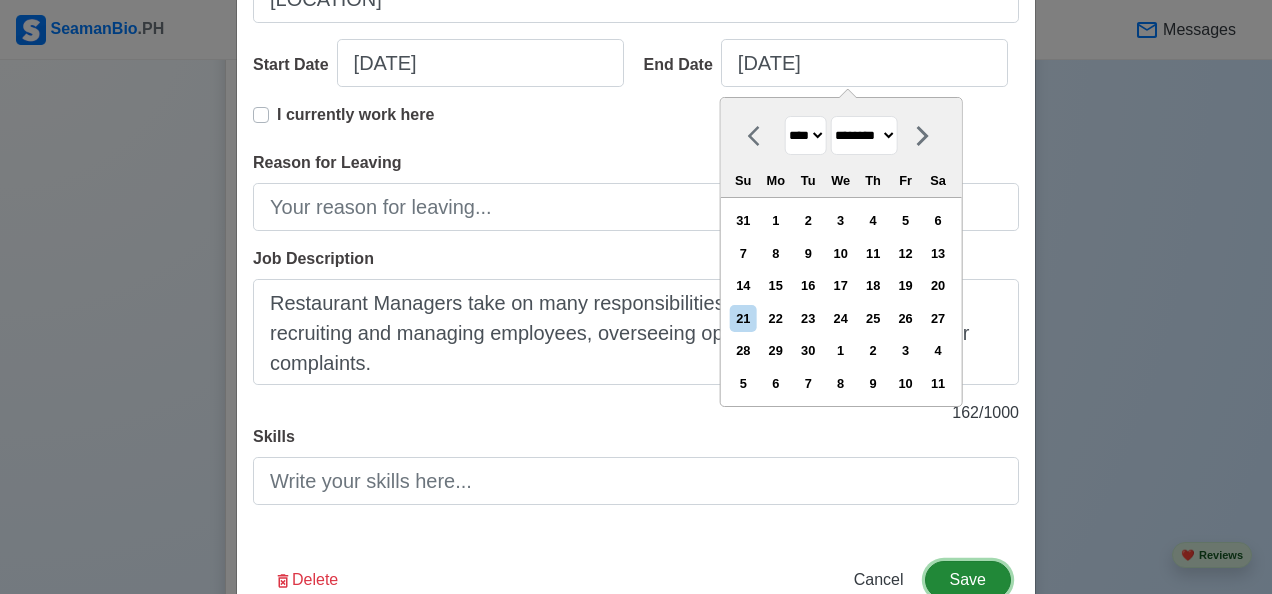 click on "Save" at bounding box center (968, 580) 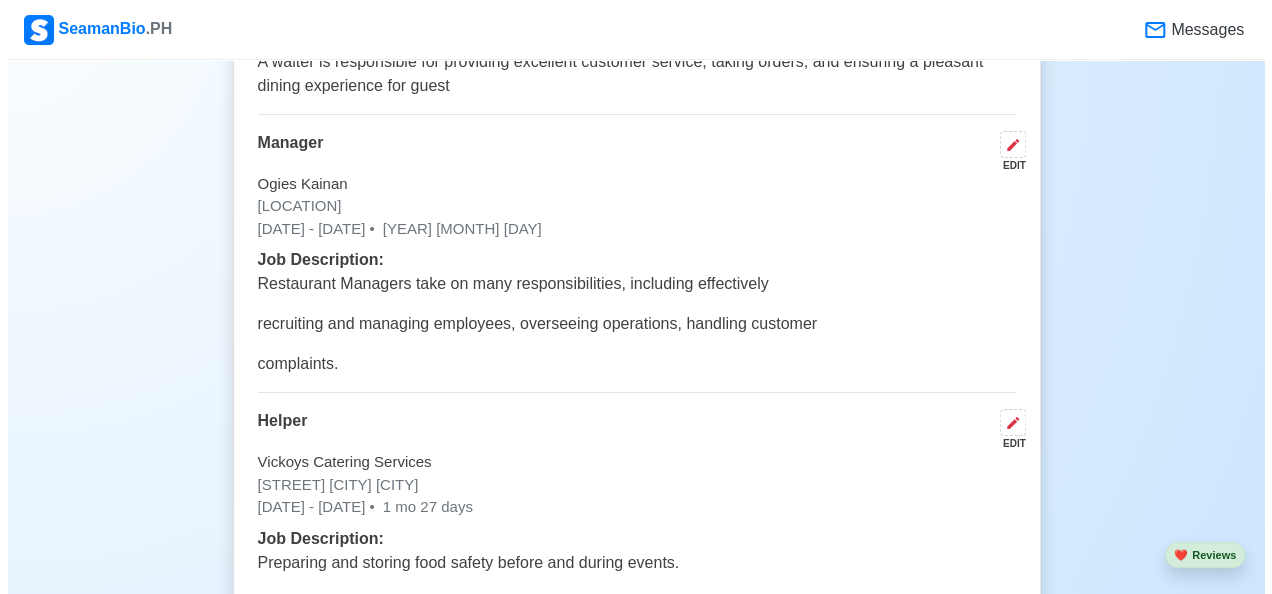 scroll, scrollTop: 3598, scrollLeft: 0, axis: vertical 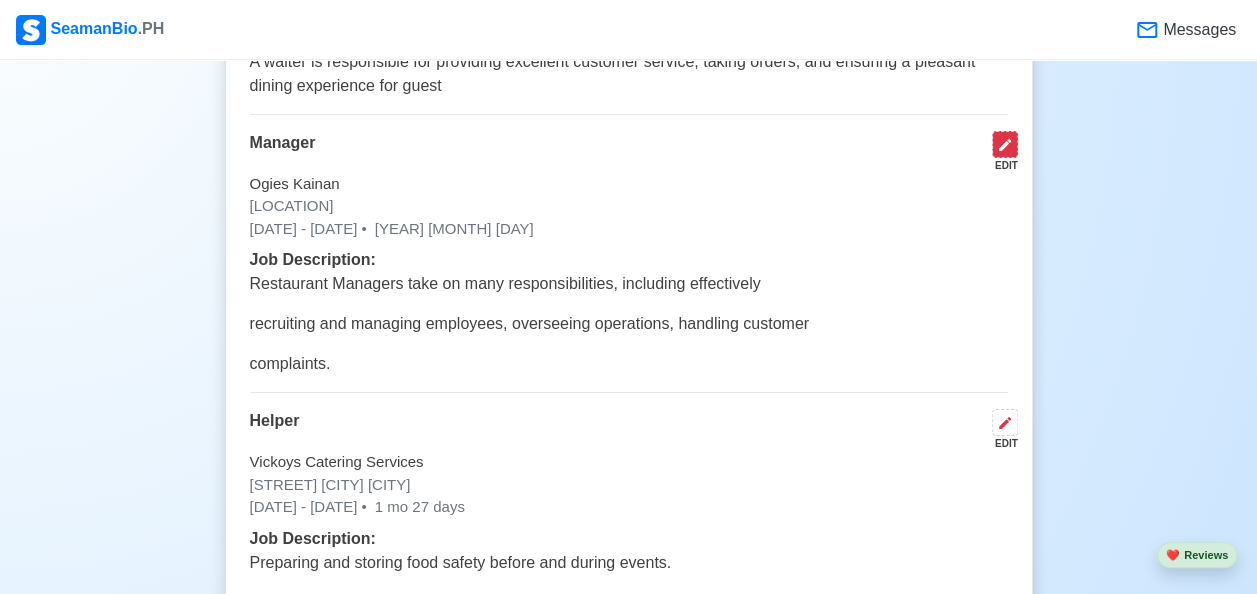 click 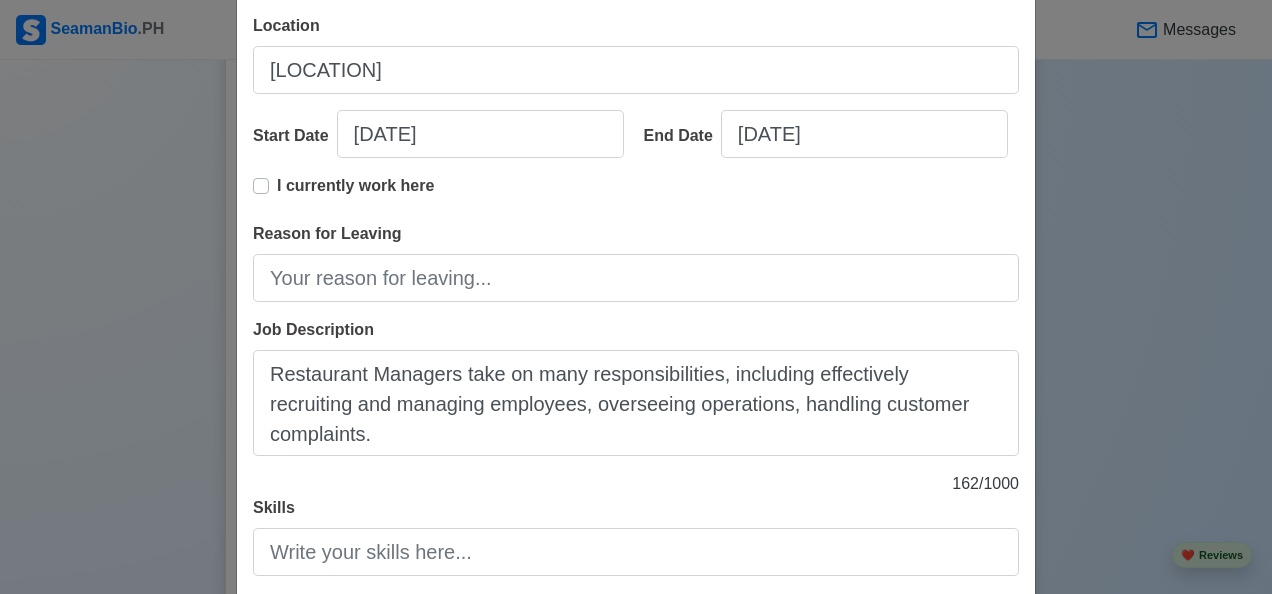 scroll, scrollTop: 296, scrollLeft: 0, axis: vertical 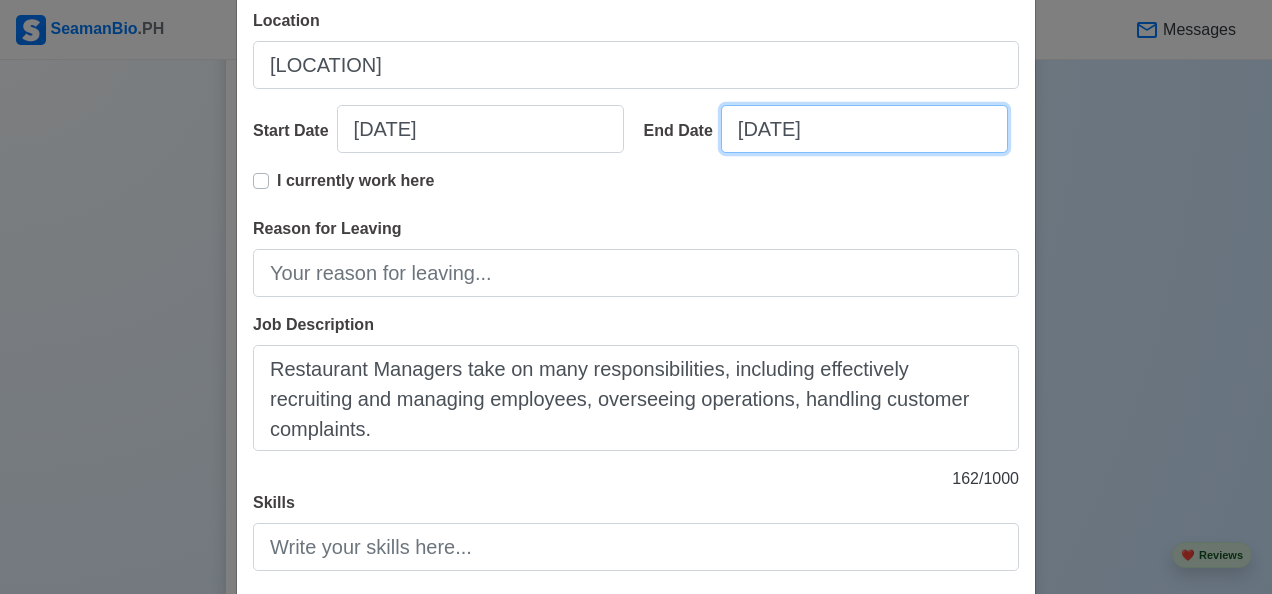 click on "[DATE]" at bounding box center [864, 129] 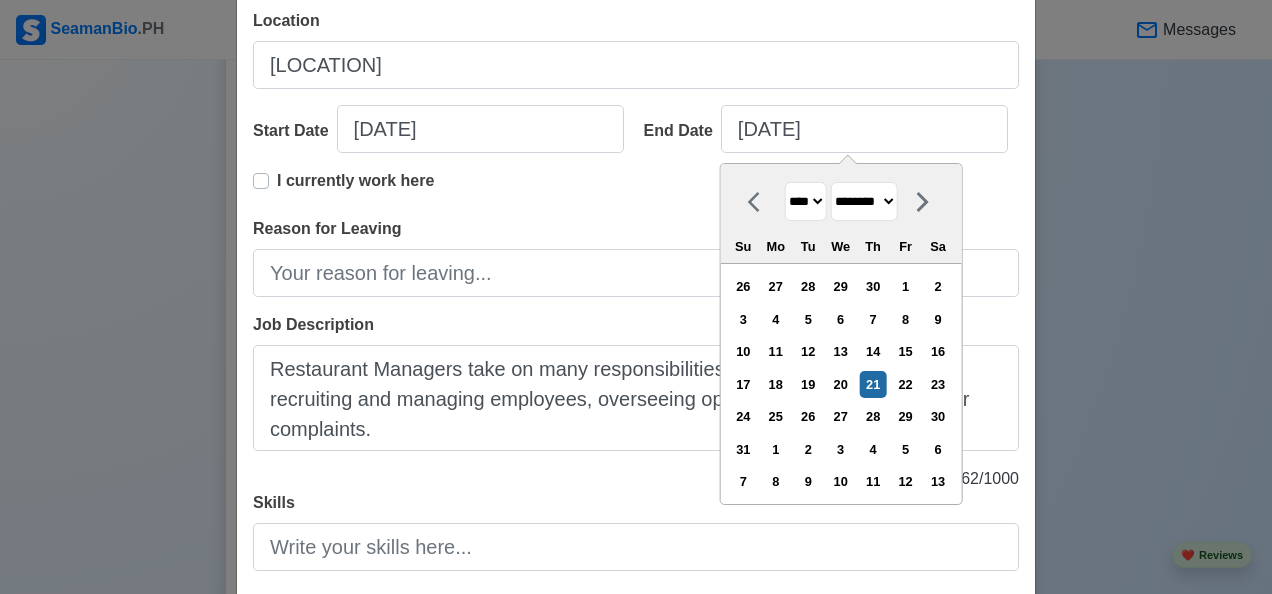 click on "******* ******** ***** ***** *** **** **** ****** ********* ******* ******** ********" at bounding box center [863, 201] 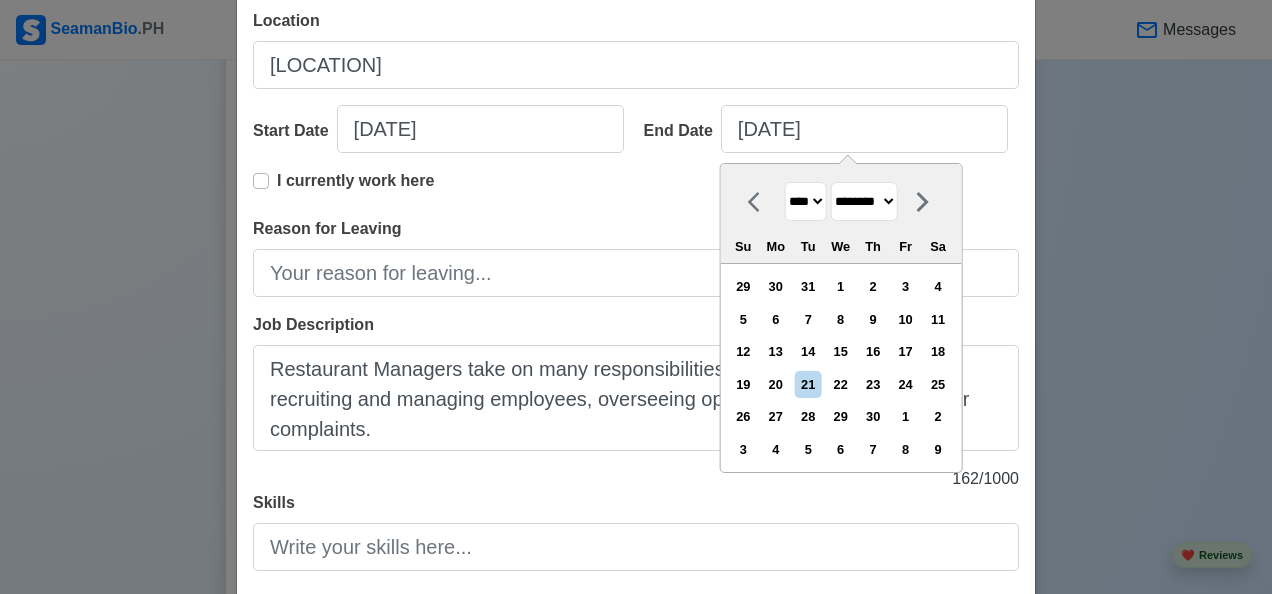 click on "**** **** **** **** **** **** **** **** **** **** **** **** **** **** **** **** **** **** **** **** **** **** **** **** **** **** **** **** **** **** **** **** **** **** **** **** **** **** **** **** **** **** **** **** **** **** **** **** **** **** **** **** **** **** **** **** **** **** **** **** **** **** **** **** **** **** **** **** **** **** **** **** **** **** **** **** **** **** **** **** **** **** **** **** **** **** **** **** **** **** **** **** **** **** **** **** **** **** **** **** **** **** **** **** **** ****" at bounding box center [805, 201] 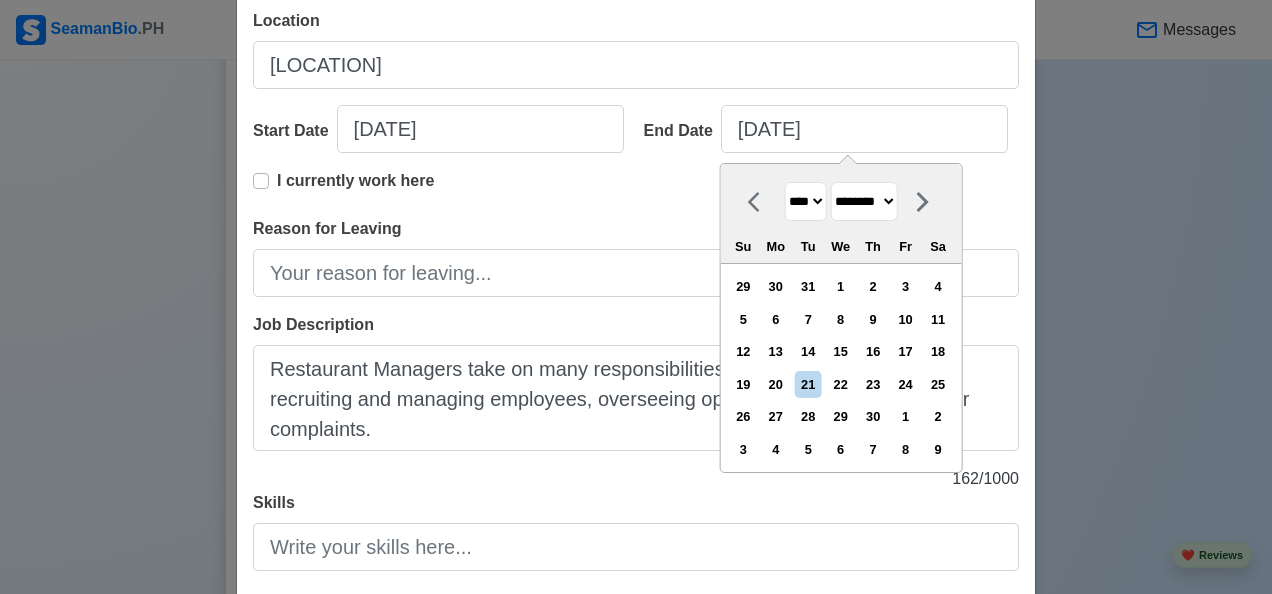 select on "****" 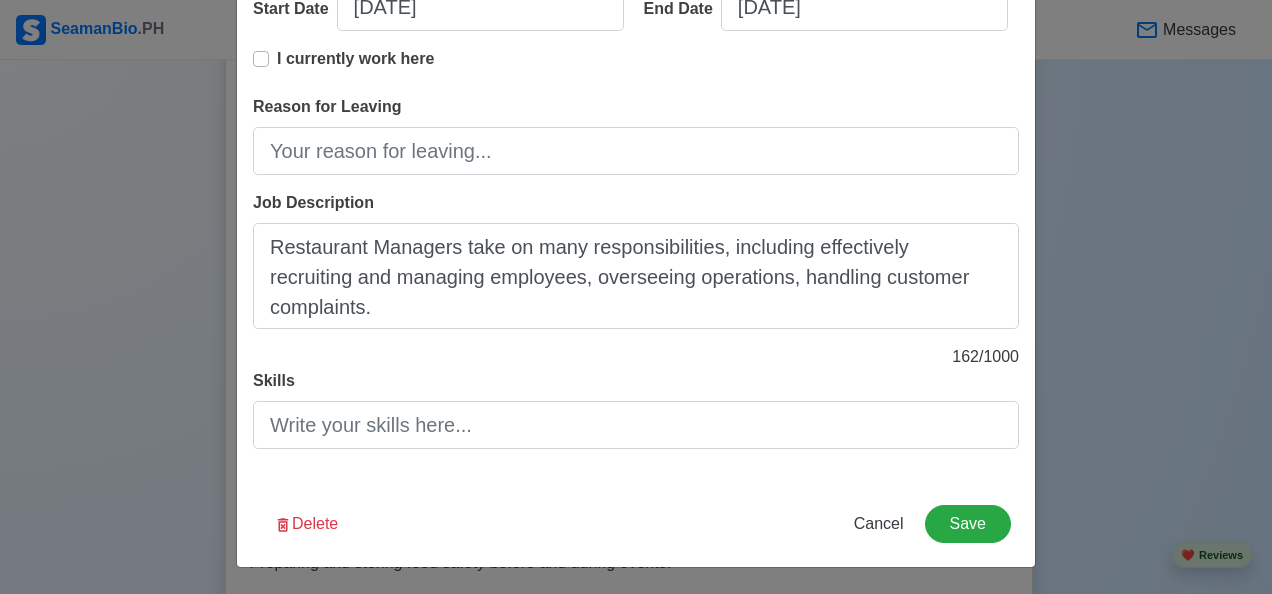 scroll, scrollTop: 417, scrollLeft: 0, axis: vertical 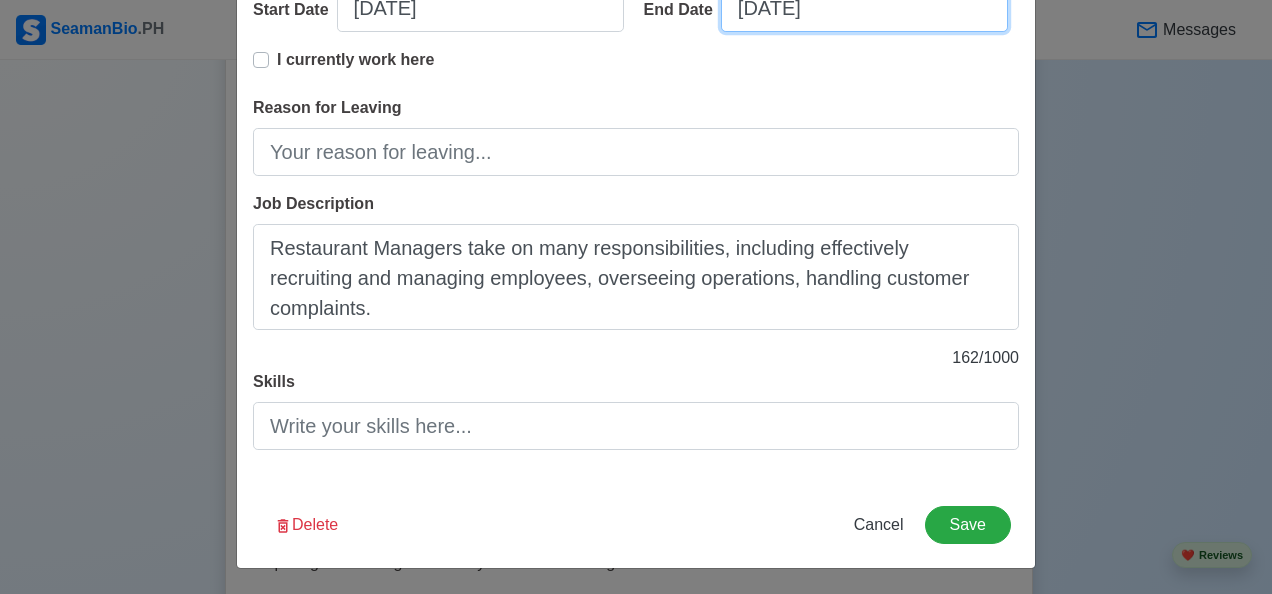 click on "[DATE]" at bounding box center [864, 8] 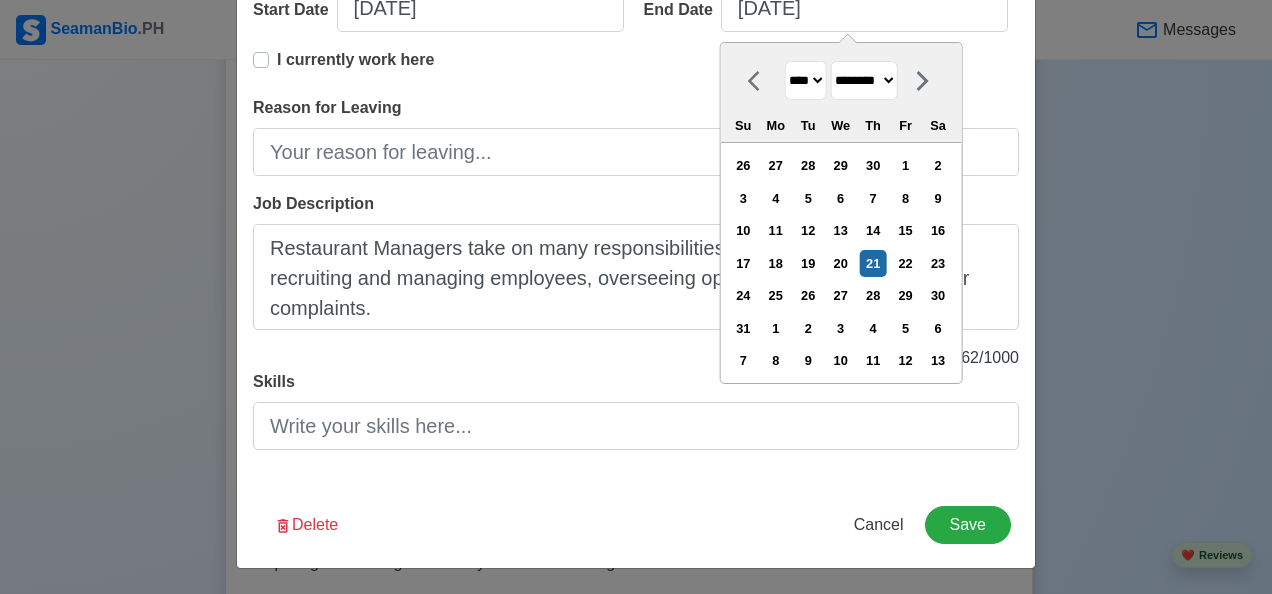 click on "******* ******** ***** ***** *** **** **** ****** ********* ******* ******** ********" at bounding box center (863, 80) 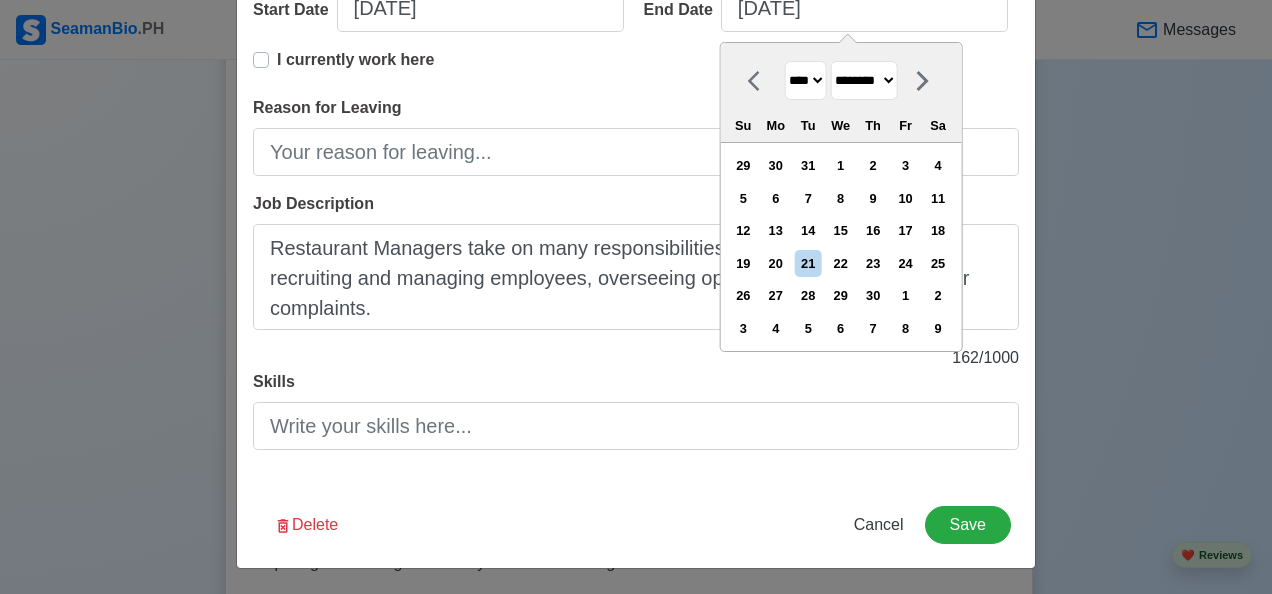 click on "**** **** **** **** **** **** **** **** **** **** **** **** **** **** **** **** **** **** **** **** **** **** **** **** **** **** **** **** **** **** **** **** **** **** **** **** **** **** **** **** **** **** **** **** **** **** **** **** **** **** **** **** **** **** **** **** **** **** **** **** **** **** **** **** **** **** **** **** **** **** **** **** **** **** **** **** **** **** **** **** **** **** **** **** **** **** **** **** **** **** **** **** **** **** **** **** **** **** **** **** **** **** **** **** **** ****" at bounding box center (805, 80) 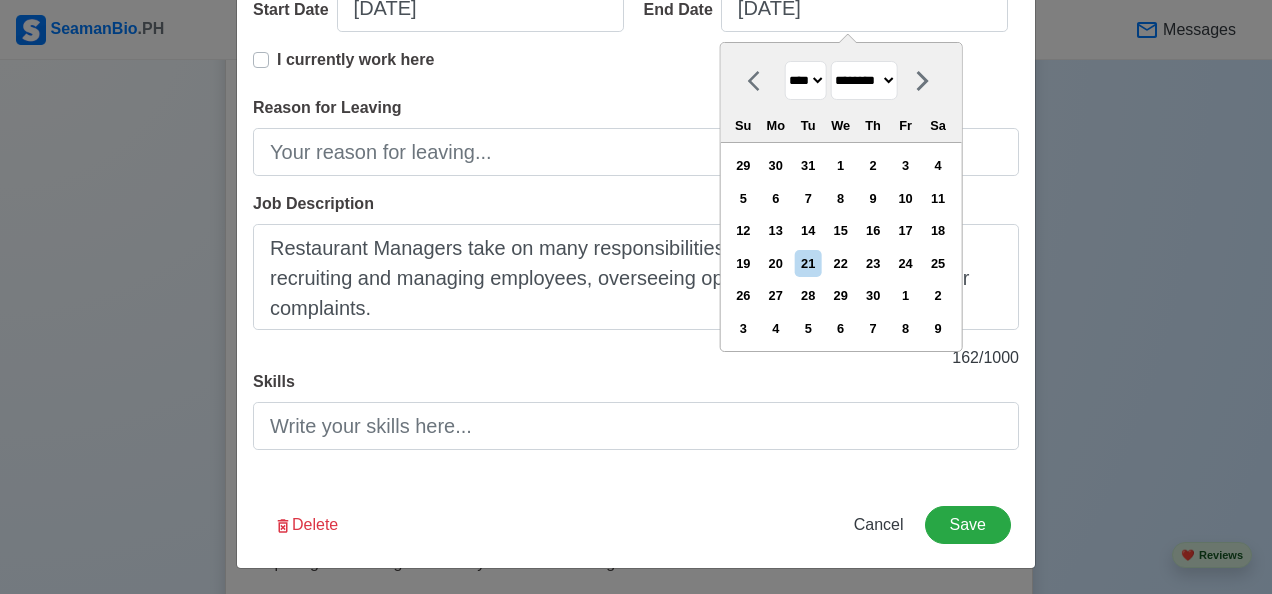 select on "****" 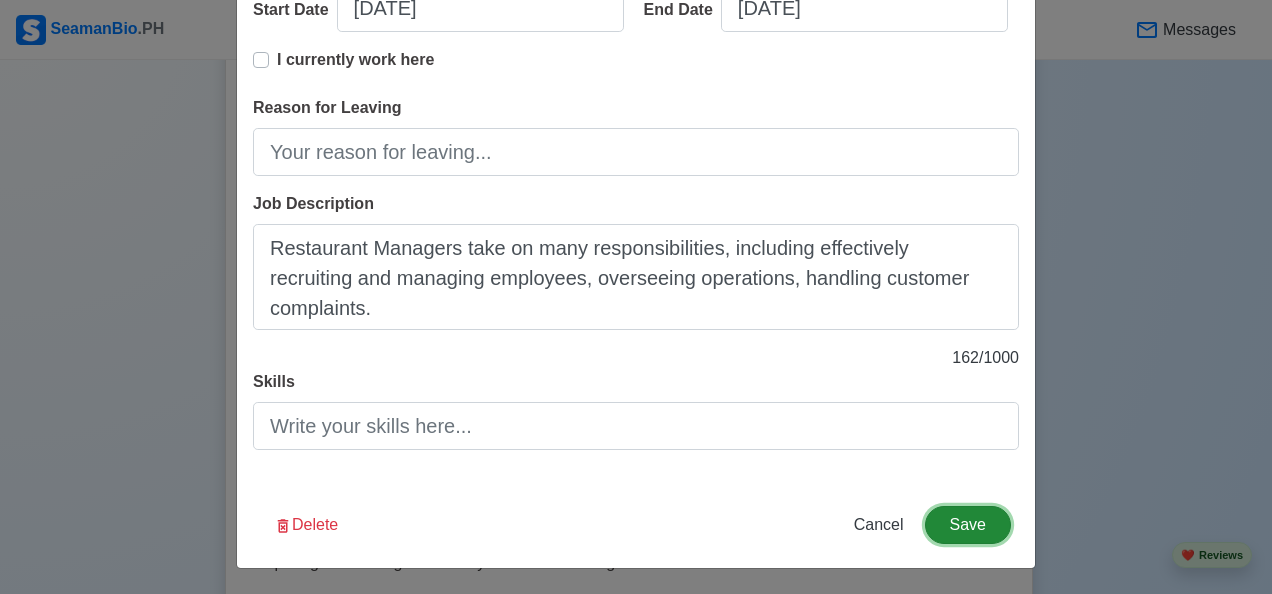 click on "Save" at bounding box center (968, 525) 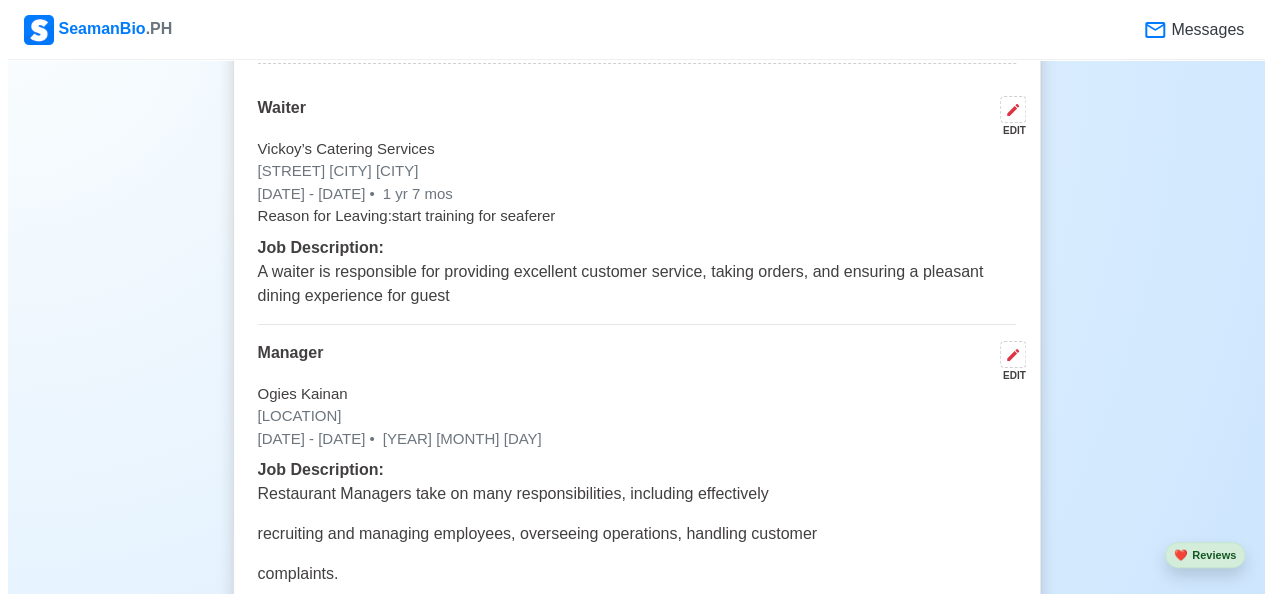 scroll, scrollTop: 3388, scrollLeft: 0, axis: vertical 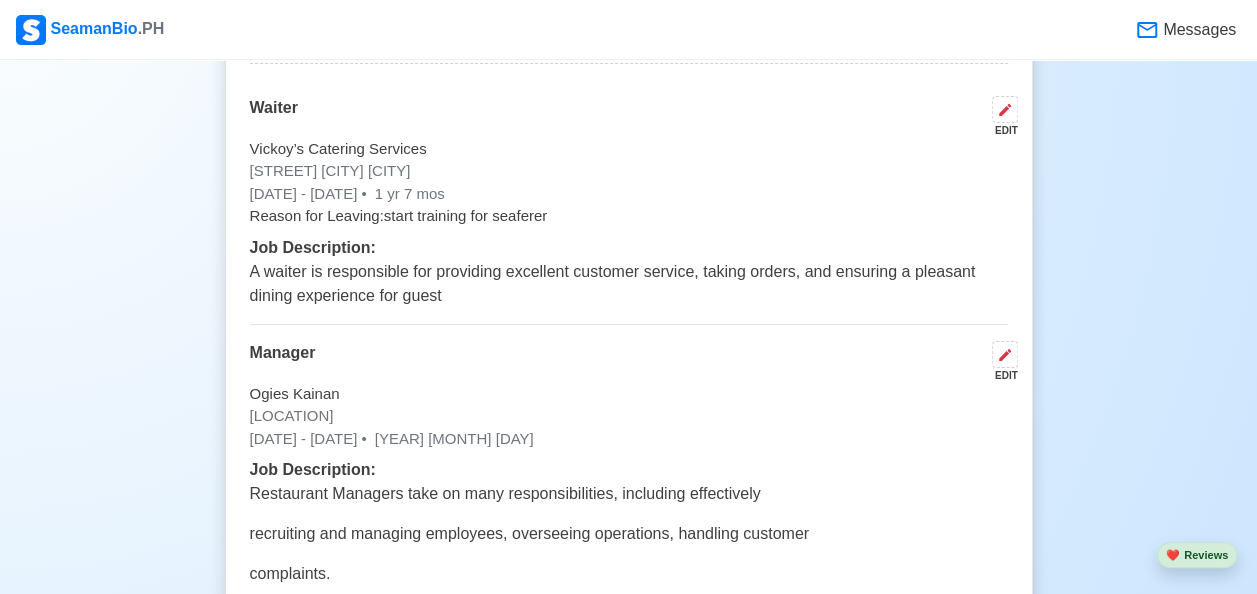 click on "EDIT" at bounding box center [1001, 375] 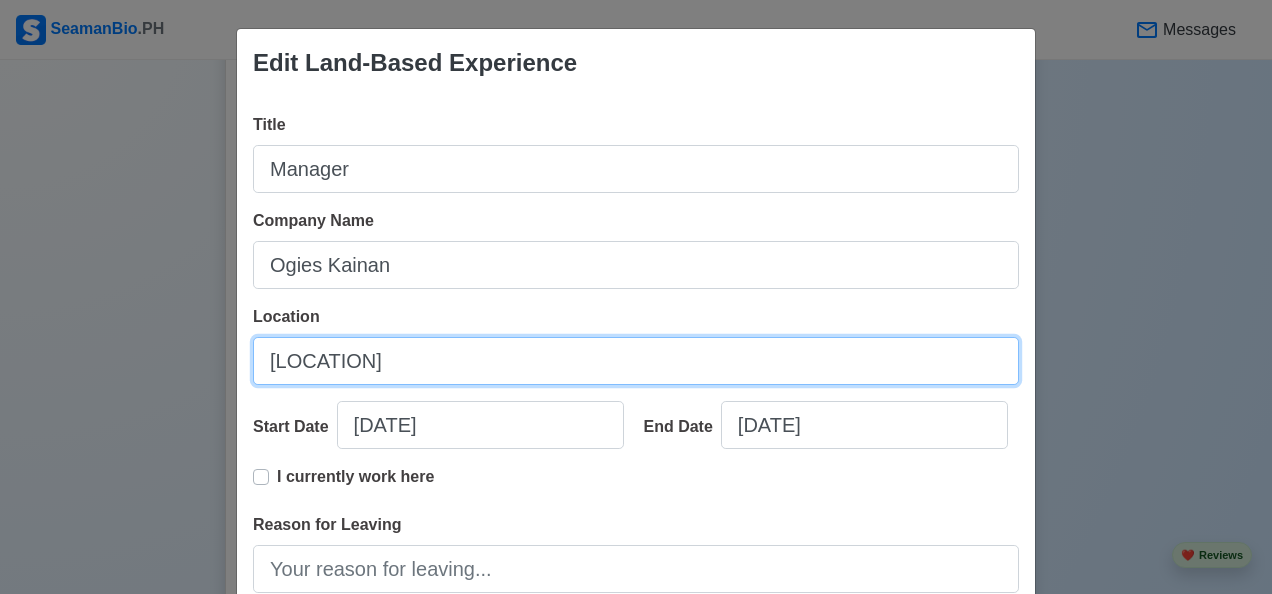 click on "[LOCATION]" at bounding box center [636, 361] 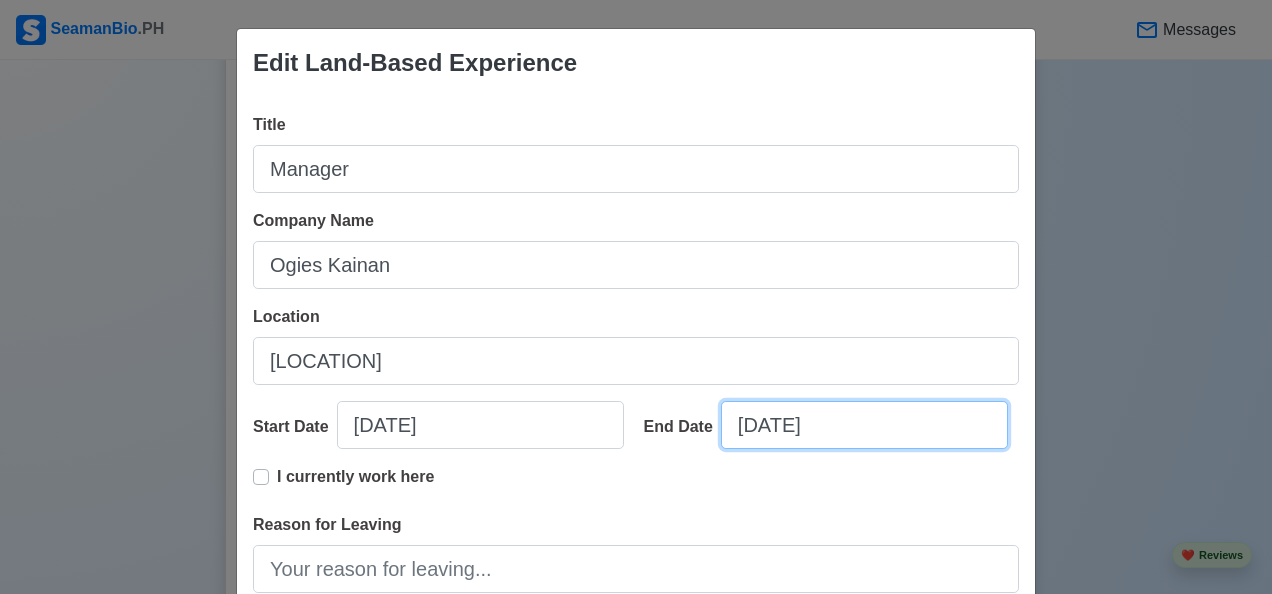 click on "[DATE]" at bounding box center (864, 425) 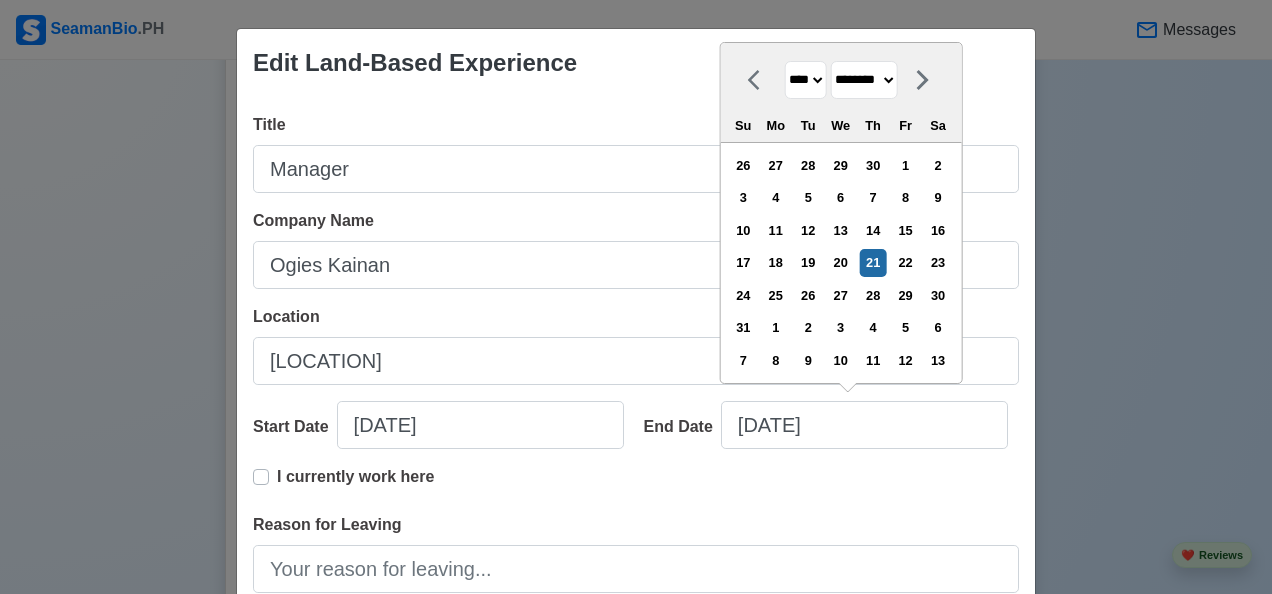 click on "******* ******** ***** ***** *** **** **** ****** ********* ******* ******** ********" at bounding box center (863, 80) 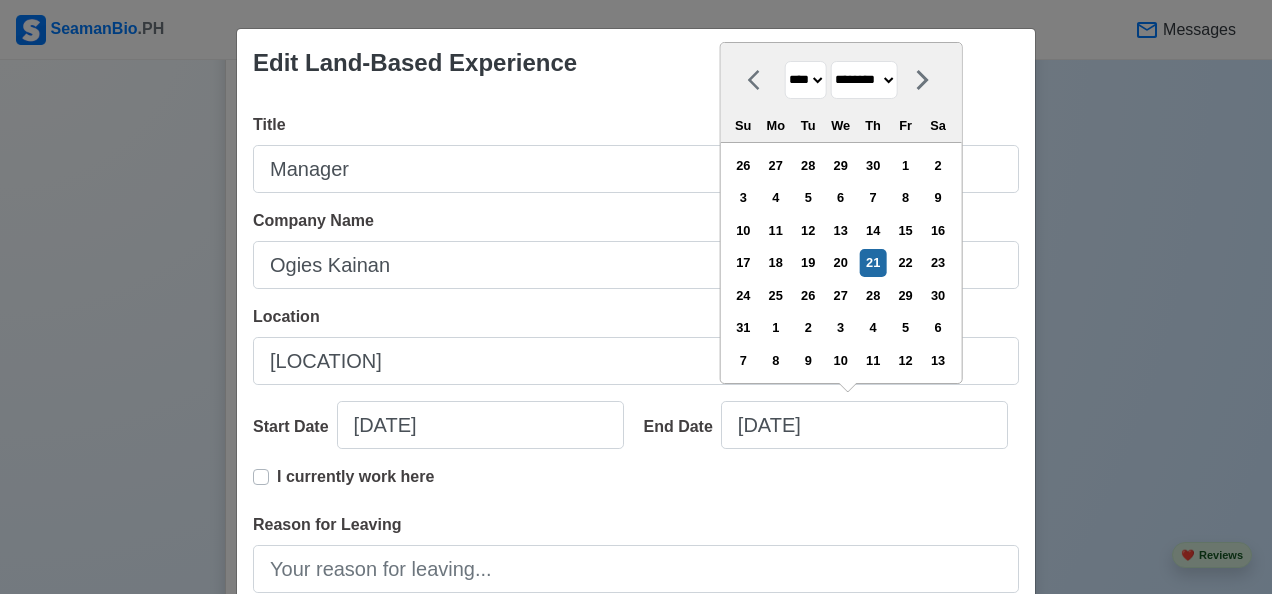 select on "********" 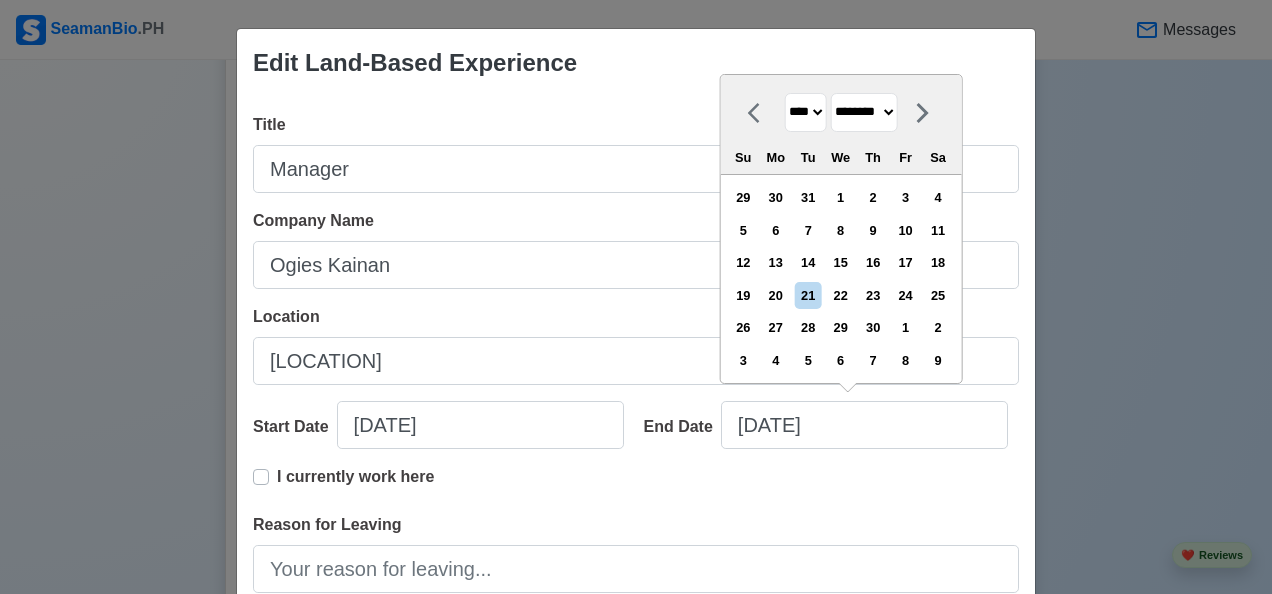 click on "**** **** **** **** **** **** **** **** **** **** **** **** **** **** **** **** **** **** **** **** **** **** **** **** **** **** **** **** **** **** **** **** **** **** **** **** **** **** **** **** **** **** **** **** **** **** **** **** **** **** **** **** **** **** **** **** **** **** **** **** **** **** **** **** **** **** **** **** **** **** **** **** **** **** **** **** **** **** **** **** **** **** **** **** **** **** **** **** **** **** **** **** **** **** **** **** **** **** **** **** **** **** **** **** **** ****" at bounding box center (805, 112) 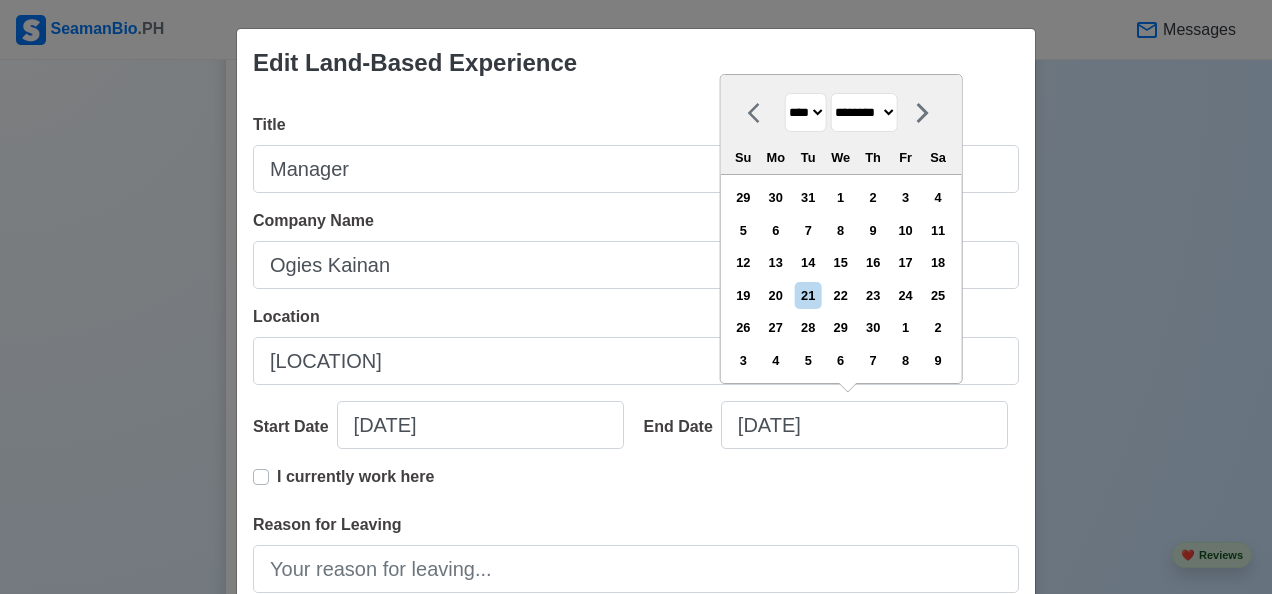 click on "Edit Land-Based Experience Title Manager Company Name Ogies Kainan Location [LOCATION] Start Date [DATE] End Date [DATE] November 2023 **** **** **** **** **** **** **** **** **** **** **** **** **** **** **** **** **** **** **** **** **** **** **** **** **** **** **** **** **** **** **** **** **** **** **** **** **** **** **** **** **** **** **** **** **** **** **** **** **** **** **** **** **** **** **** **** **** **** **** **** **** **** **** **** **** **** **** **** **** **** **** **** **** **** **** **** **** **** **** **** **** **** **** **** **** **** **** **** **** **** **** **** **** **** **** **** **** **** **** **** **** **** **** **** **** **** ******* ******** ***** ***** *** **** **** ****** ********* ******* ******** ******** Su Mo Tu We Th Fr Sa 29 30 31 1 2 3 4 5 6 7 8 9 10 11 12 13 14 15 16 17 18 19 20 21 22 23 24 25 26 27 28 29 30 1 2 3 4 5 6 7 8 9 I currently work here Reason for Leaving Job Description 162 / 1000 Skills Delete Cancel Save" at bounding box center [636, 297] 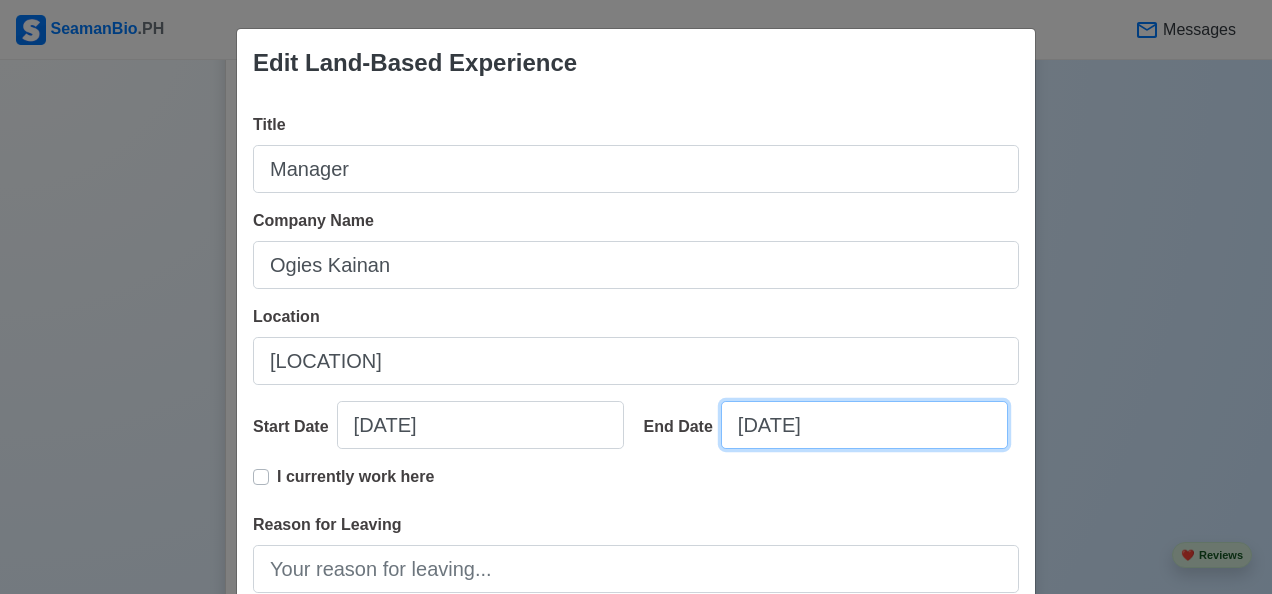 click on "[DATE]" at bounding box center (864, 425) 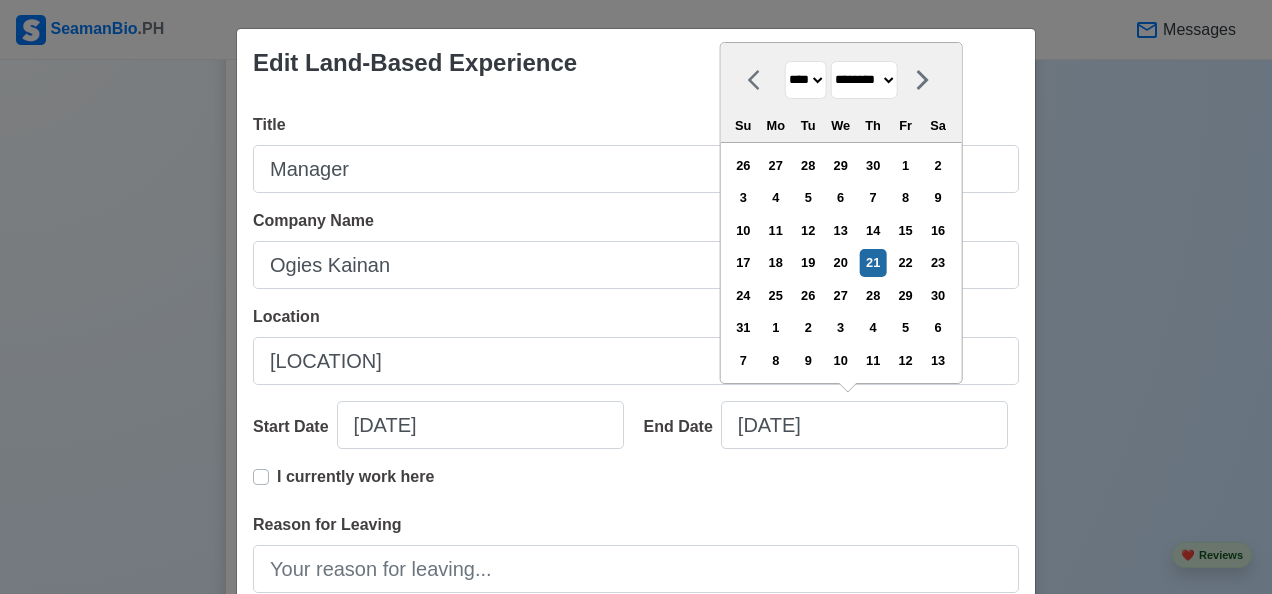 click on "******* ******** ***** ***** *** **** **** ****** ********* ******* ******** ********" at bounding box center (863, 80) 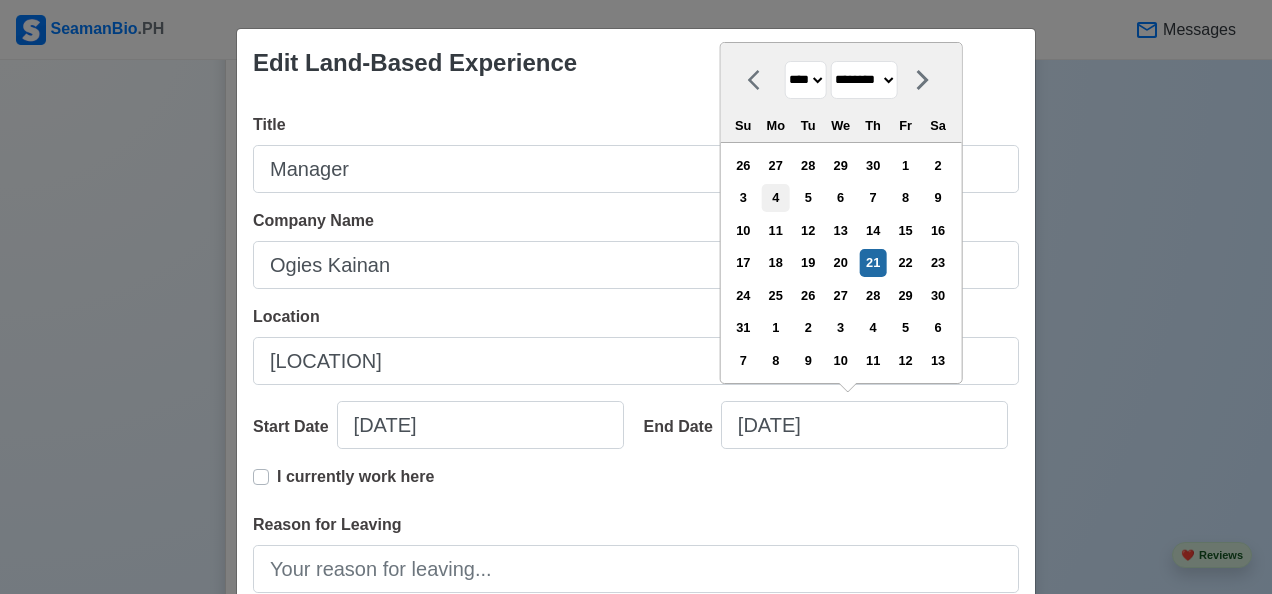 click on "4" at bounding box center (775, 197) 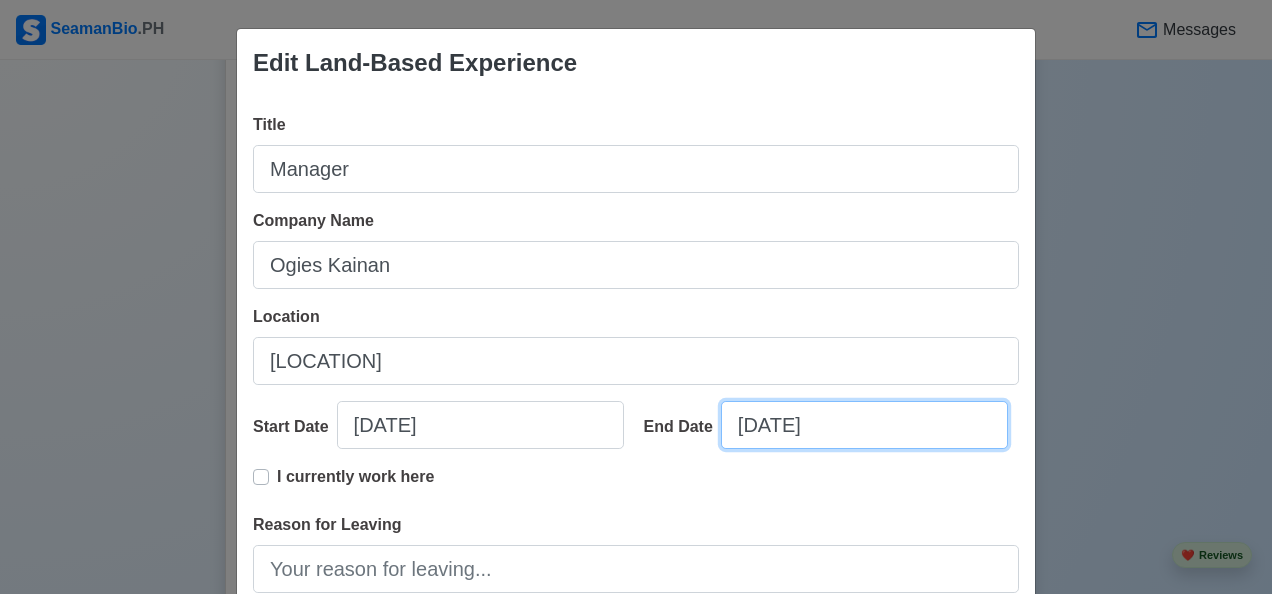click on "[DATE]" at bounding box center (864, 425) 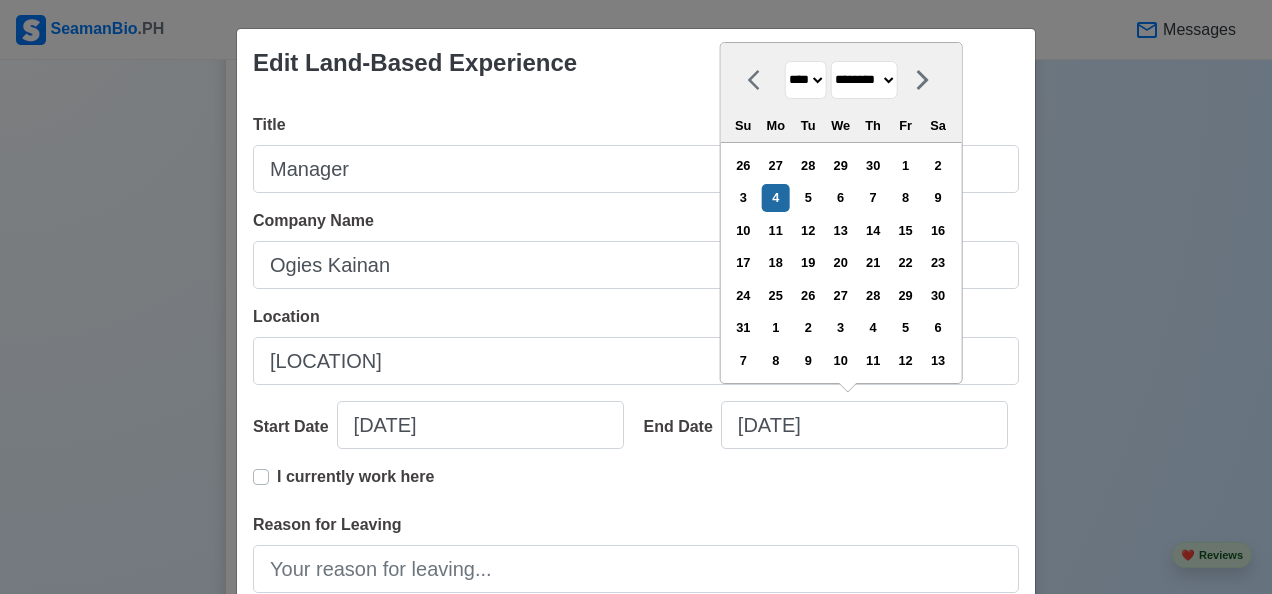 click on "******* ******** ***** ***** *** **** **** ****** ********* ******* ******** ********" at bounding box center (863, 80) 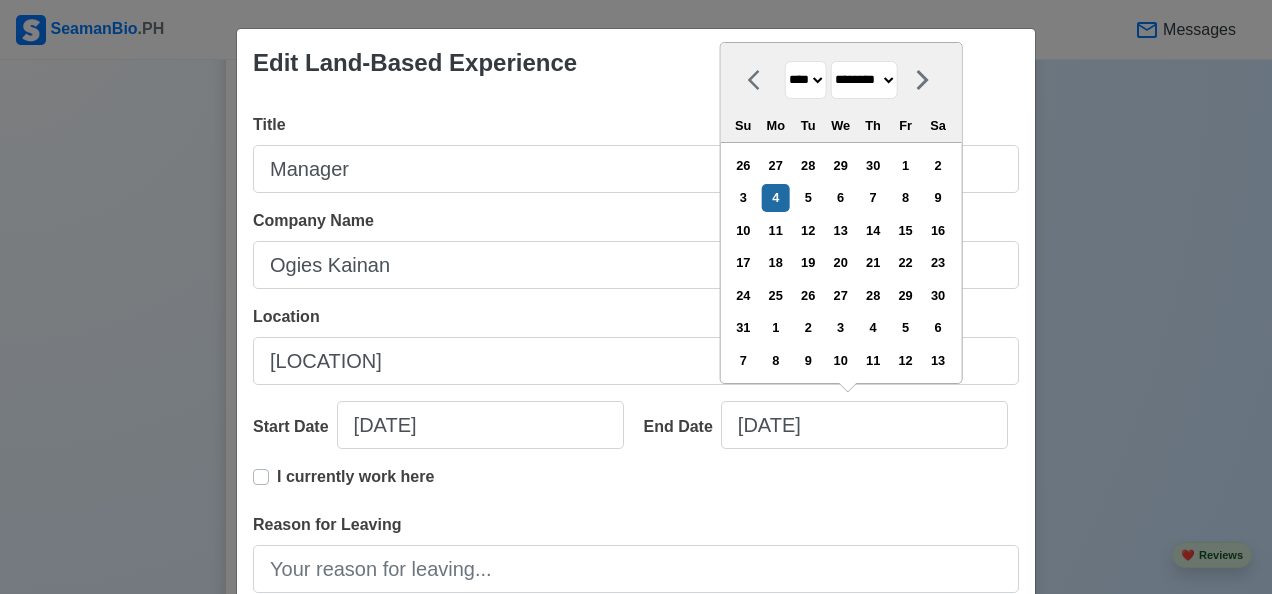 select on "********" 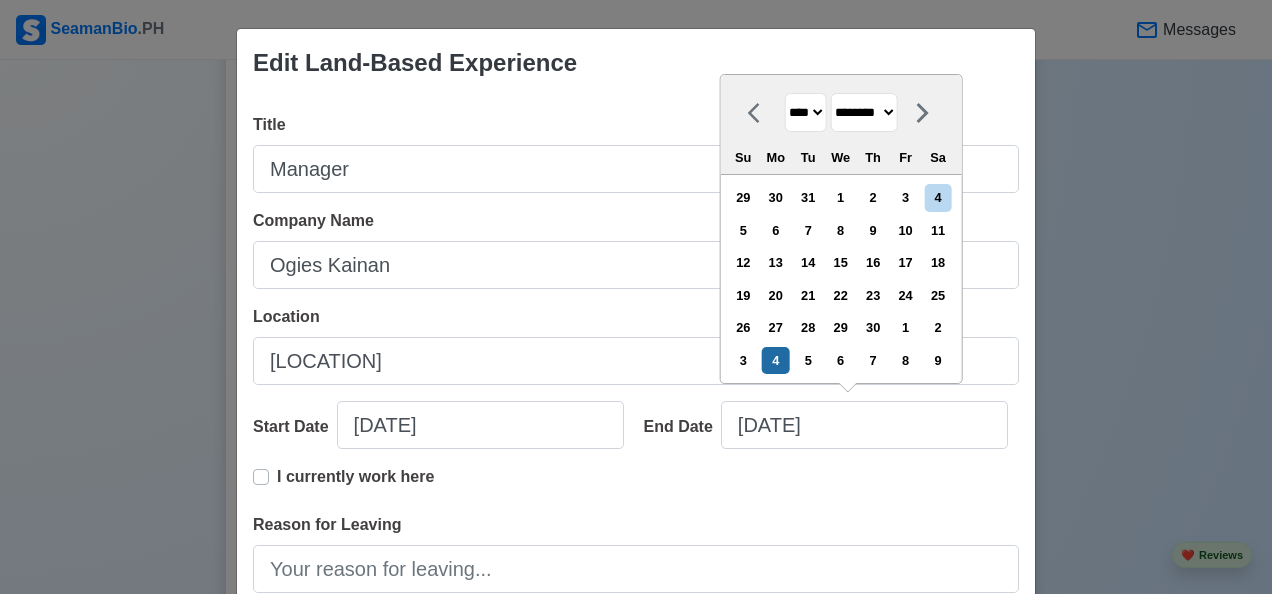 scroll, scrollTop: 2, scrollLeft: 0, axis: vertical 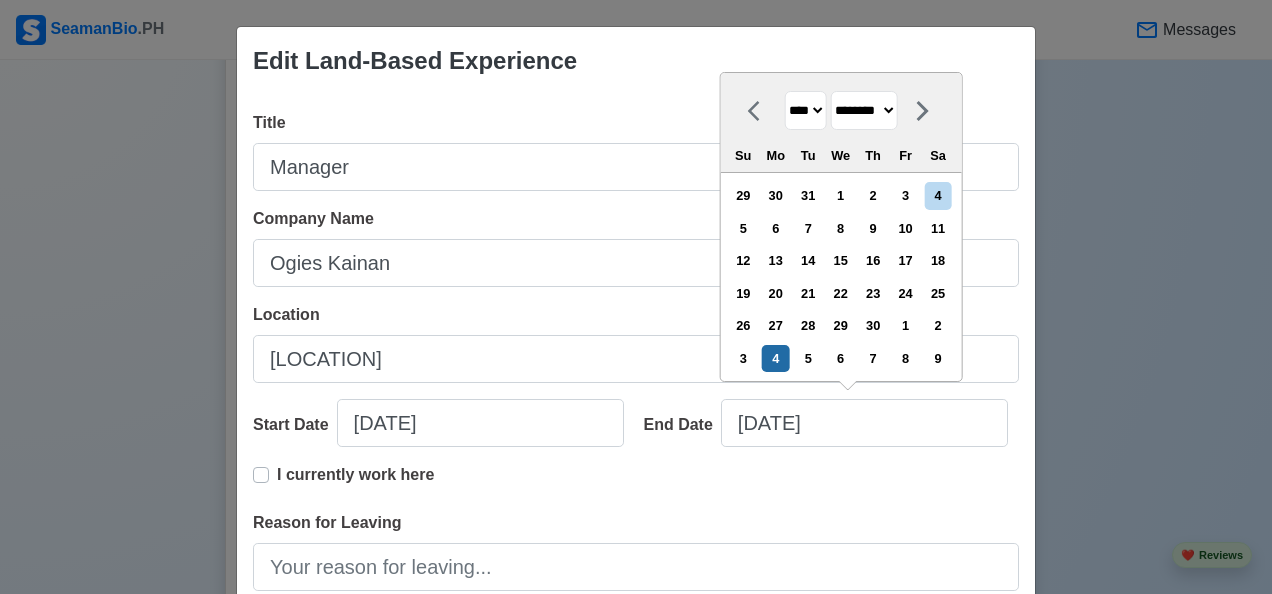 click on "**** **** **** **** **** **** **** **** **** **** **** **** **** **** **** **** **** **** **** **** **** **** **** **** **** **** **** **** **** **** **** **** **** **** **** **** **** **** **** **** **** **** **** **** **** **** **** **** **** **** **** **** **** **** **** **** **** **** **** **** **** **** **** **** **** **** **** **** **** **** **** **** **** **** **** **** **** **** **** **** **** **** **** **** **** **** **** **** **** **** **** **** **** **** **** **** **** **** **** **** **** **** **** **** **** ****" at bounding box center (805, 110) 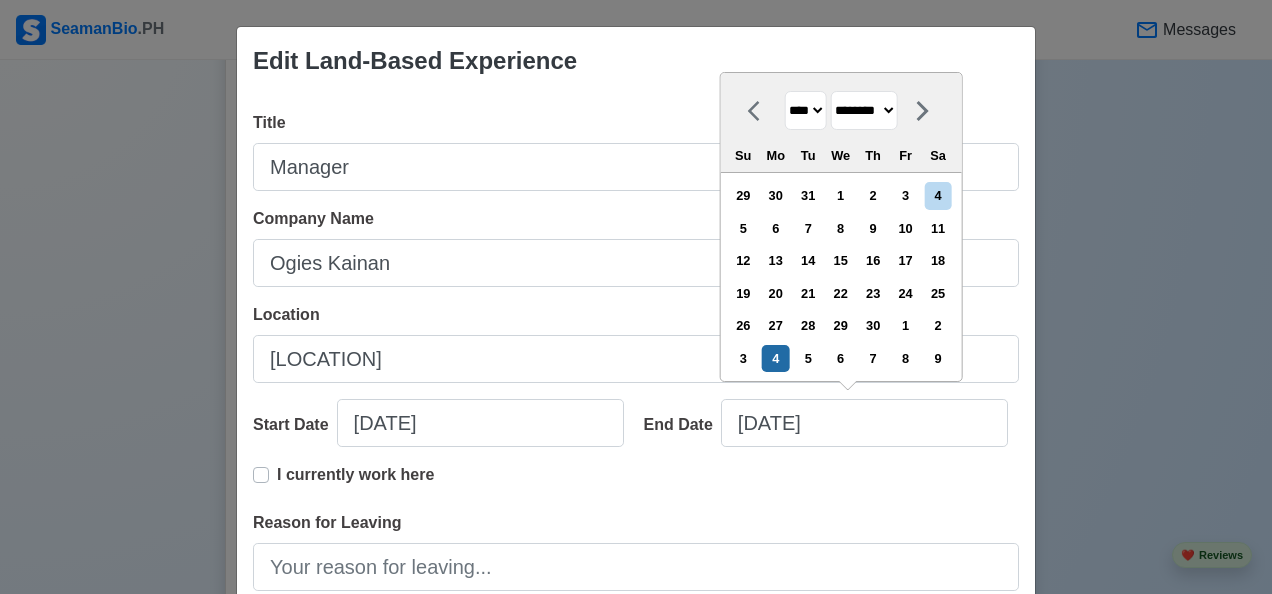 select on "****" 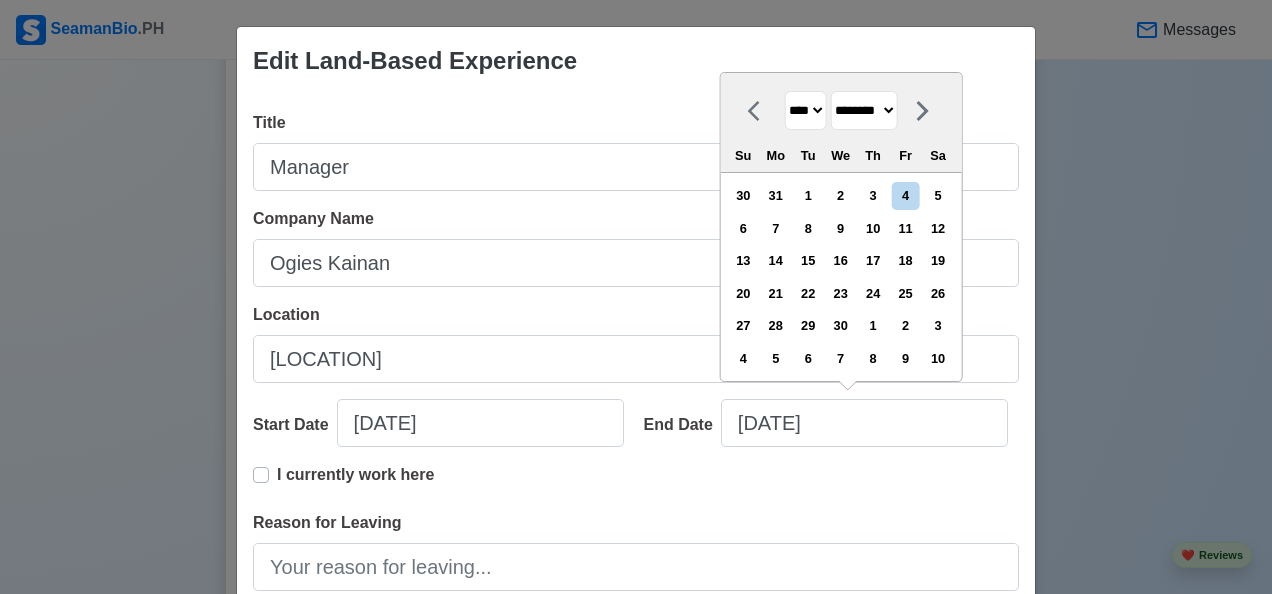 click on "Edit Land-Based Experience Title Manager Company Name Ogies Kainan Location [LOCATION] Start Date [DATE] End Date [DATE] November 2022 **** **** **** **** **** **** **** **** **** **** **** **** **** **** **** **** **** **** **** **** **** **** **** **** **** **** **** **** **** **** **** **** **** **** **** **** **** **** **** **** **** **** **** **** **** **** **** **** **** **** **** **** **** **** **** **** **** **** **** **** **** **** **** **** **** **** **** **** **** **** **** **** **** **** **** **** **** **** **** **** **** **** **** **** **** **** **** **** **** **** **** **** **** **** **** **** **** **** **** **** **** **** **** **** **** **** ******* ******** ***** ***** *** **** **** ****** ********* ******* ******** ******** Su Mo Tu We Th Fr Sa 30 31 1 2 3 4 5 6 7 8 9 10 11 12 13 14 15 16 17 18 19 20 21 22 23 24 25 26 27 28 29 30 1 2 3 4 5 6 7 8 9 10 I currently work here Reason for Leaving Job Description 162 / 1000 Skills Delete Cancel Save" at bounding box center [636, 297] 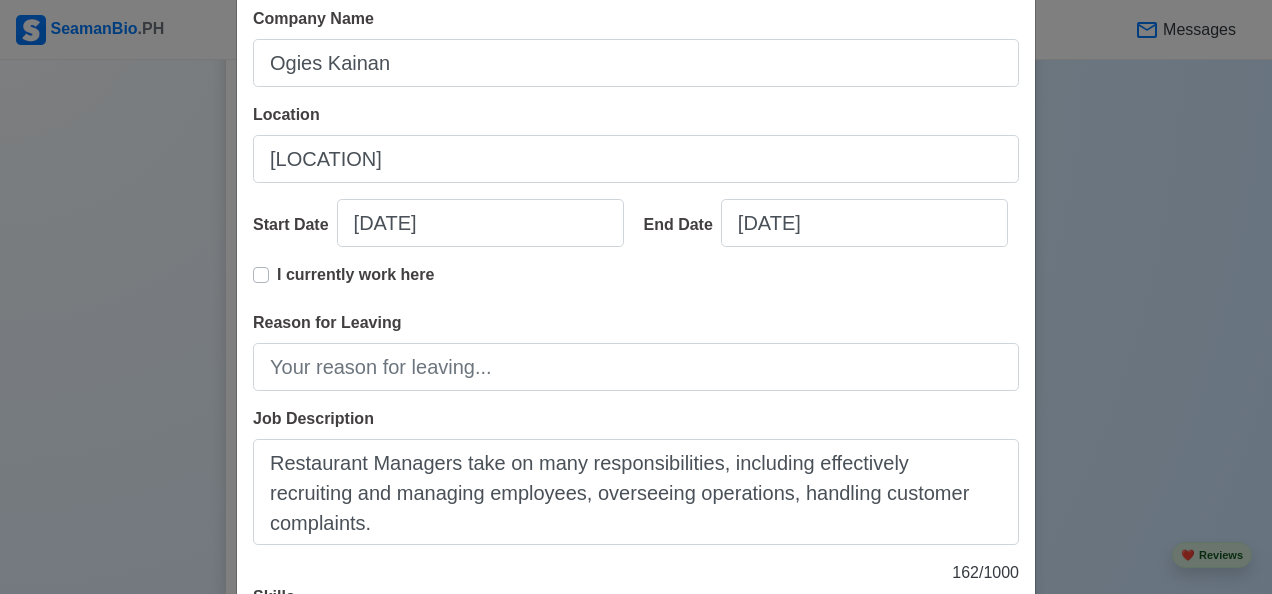 scroll, scrollTop: 418, scrollLeft: 0, axis: vertical 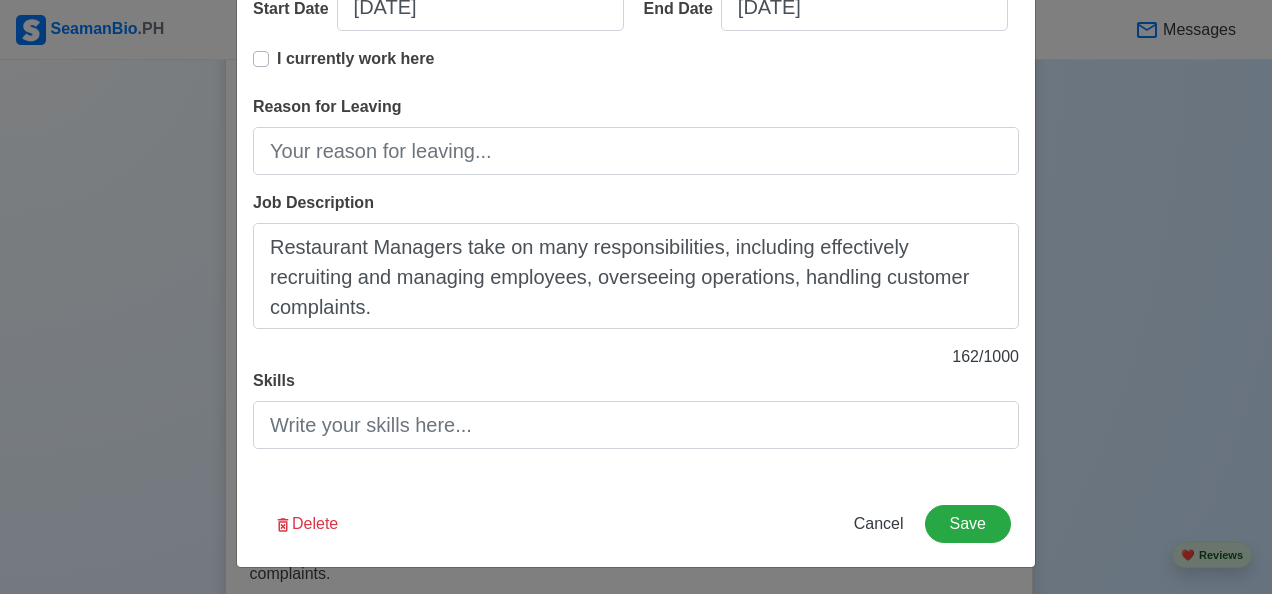 click on "Cancel" at bounding box center (879, 523) 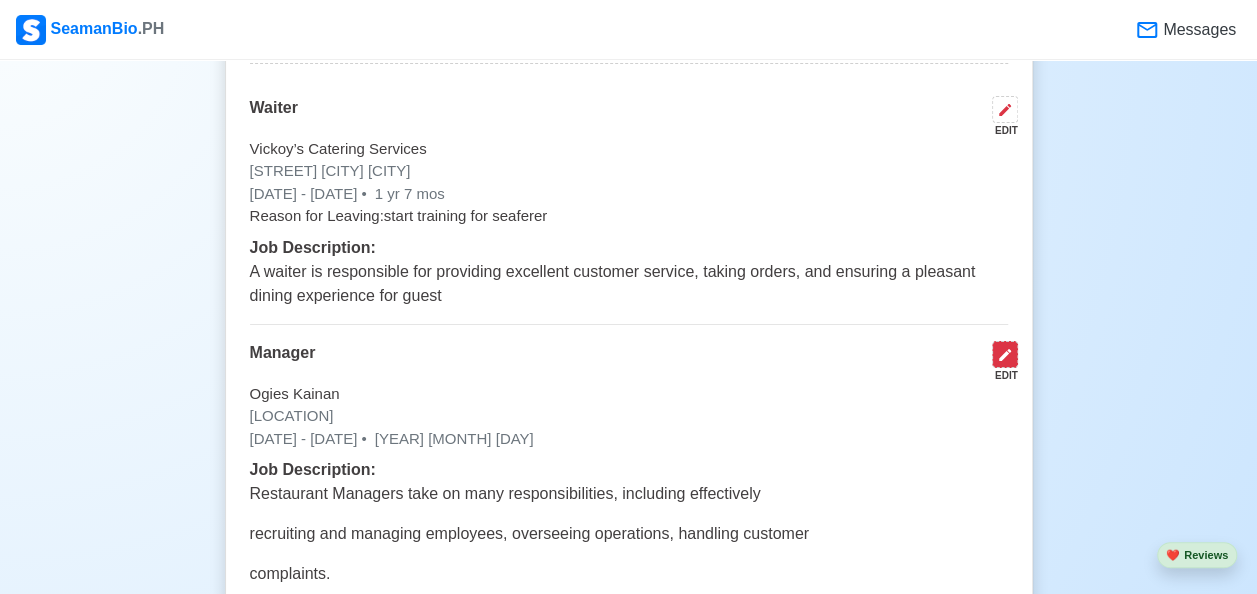click 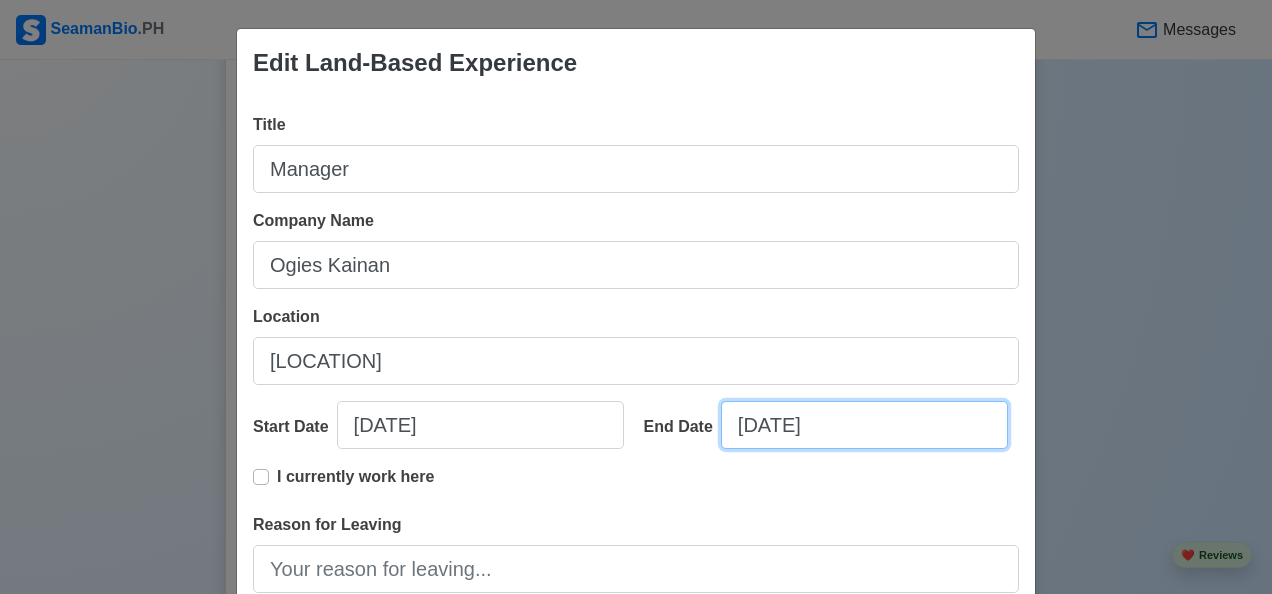 click on "[DATE]" at bounding box center [864, 425] 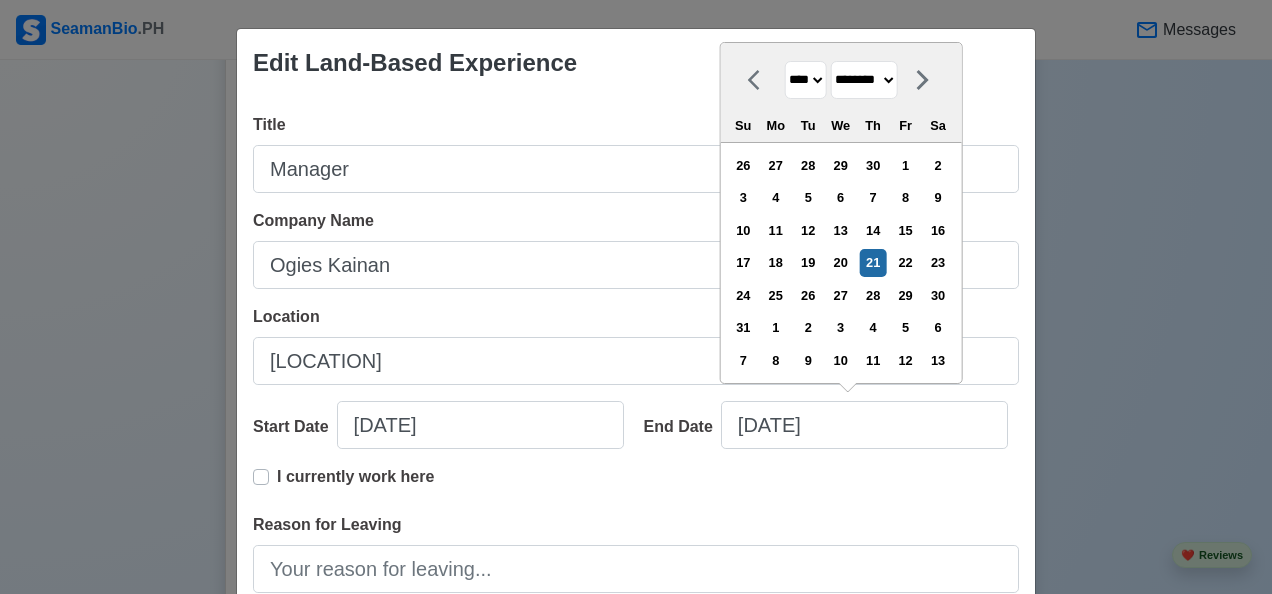 click on "******* ******** ***** ***** *** **** **** ****** ********* ******* ******** ********" at bounding box center (863, 80) 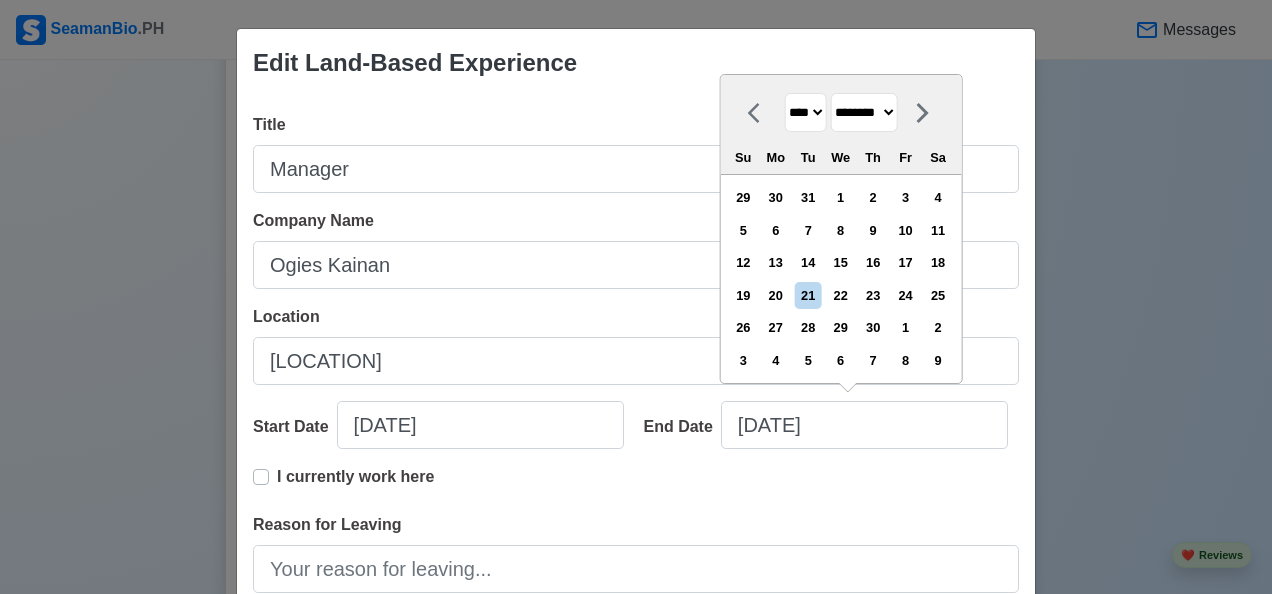 click on "**** **** **** **** **** **** **** **** **** **** **** **** **** **** **** **** **** **** **** **** **** **** **** **** **** **** **** **** **** **** **** **** **** **** **** **** **** **** **** **** **** **** **** **** **** **** **** **** **** **** **** **** **** **** **** **** **** **** **** **** **** **** **** **** **** **** **** **** **** **** **** **** **** **** **** **** **** **** **** **** **** **** **** **** **** **** **** **** **** **** **** **** **** **** **** **** **** **** **** **** **** **** **** **** **** ****" at bounding box center [805, 112] 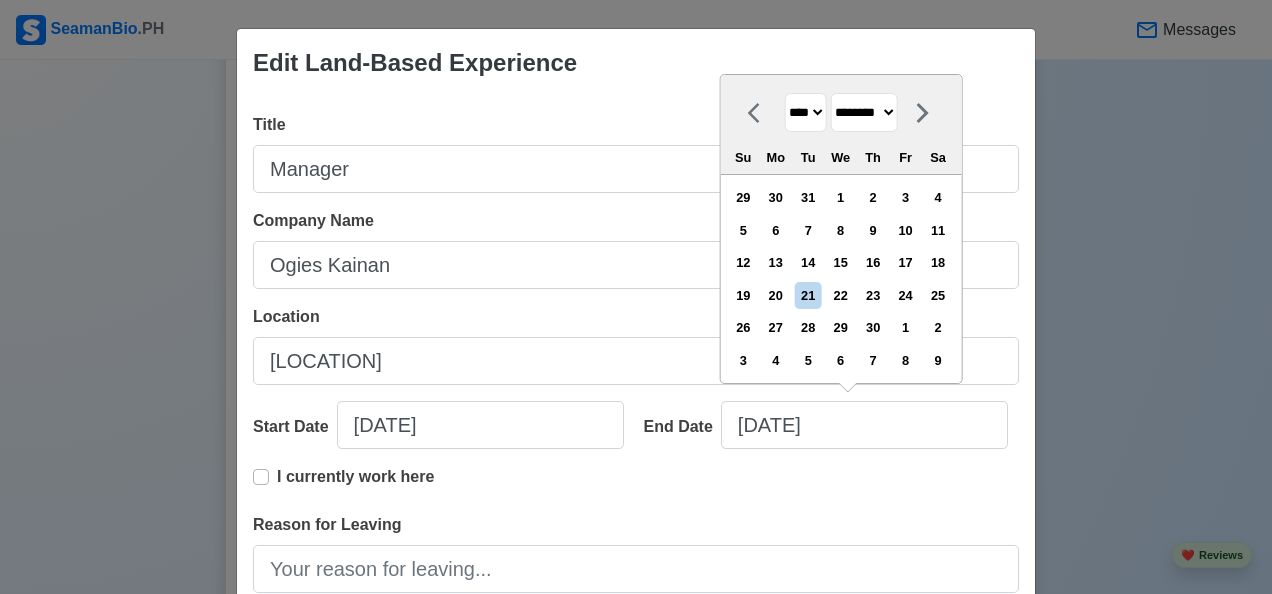 click on "Edit Land-Based Experience Title Manager Company Name Ogies Kainan Location [LOCATION] Start Date [DATE] End Date [DATE] November 2023 **** **** **** **** **** **** **** **** **** **** **** **** **** **** **** **** **** **** **** **** **** **** **** **** **** **** **** **** **** **** **** **** **** **** **** **** **** **** **** **** **** **** **** **** **** **** **** **** **** **** **** **** **** **** **** **** **** **** **** **** **** **** **** **** **** **** **** **** **** **** **** **** **** **** **** **** **** **** **** **** **** **** **** **** **** **** **** **** **** **** **** **** **** **** **** **** **** **** **** **** **** **** **** **** **** **** ******* ******** ***** ***** *** **** **** ****** ********* ******* ******** ******** Su Mo Tu We Th Fr Sa 29 30 31 1 2 3 4 5 6 7 8 9 10 11 12 13 14 15 16 17 18 19 20 21 22 23 24 25 26 27 28 29 30 1 2 3 4 5 6 7 8 9 I currently work here Reason for Leaving Job Description 162 / 1000 Skills Delete Cancel Save" at bounding box center [636, 297] 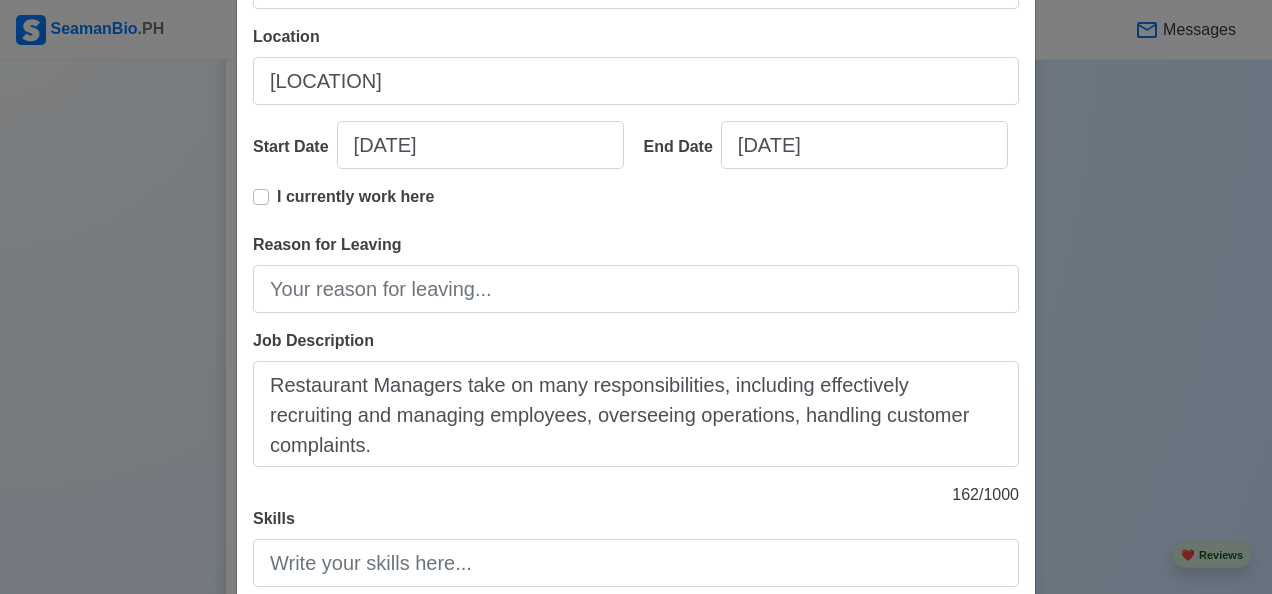 scroll, scrollTop: 418, scrollLeft: 0, axis: vertical 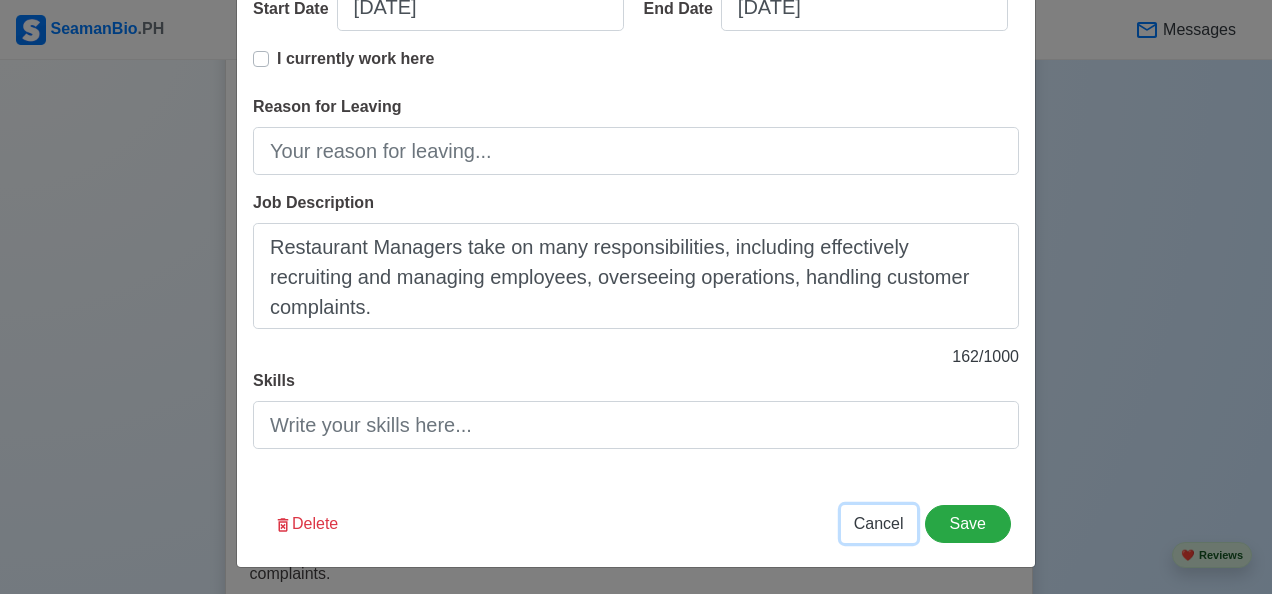 click on "Cancel" at bounding box center (879, 523) 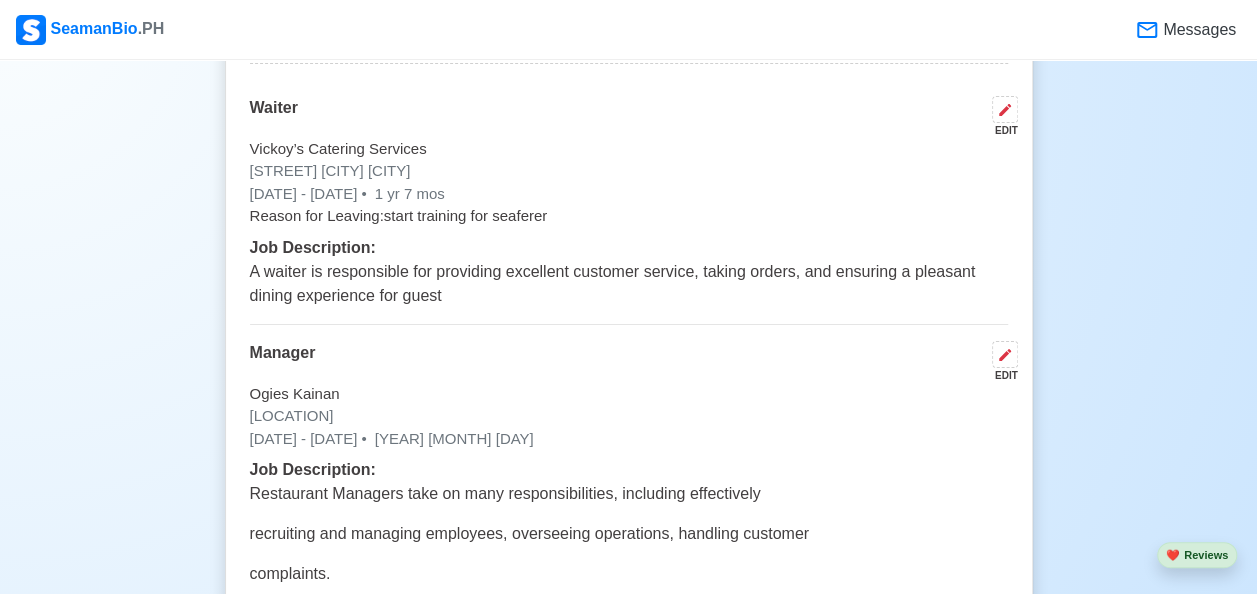 click on "Ogies Kainan" at bounding box center (629, 394) 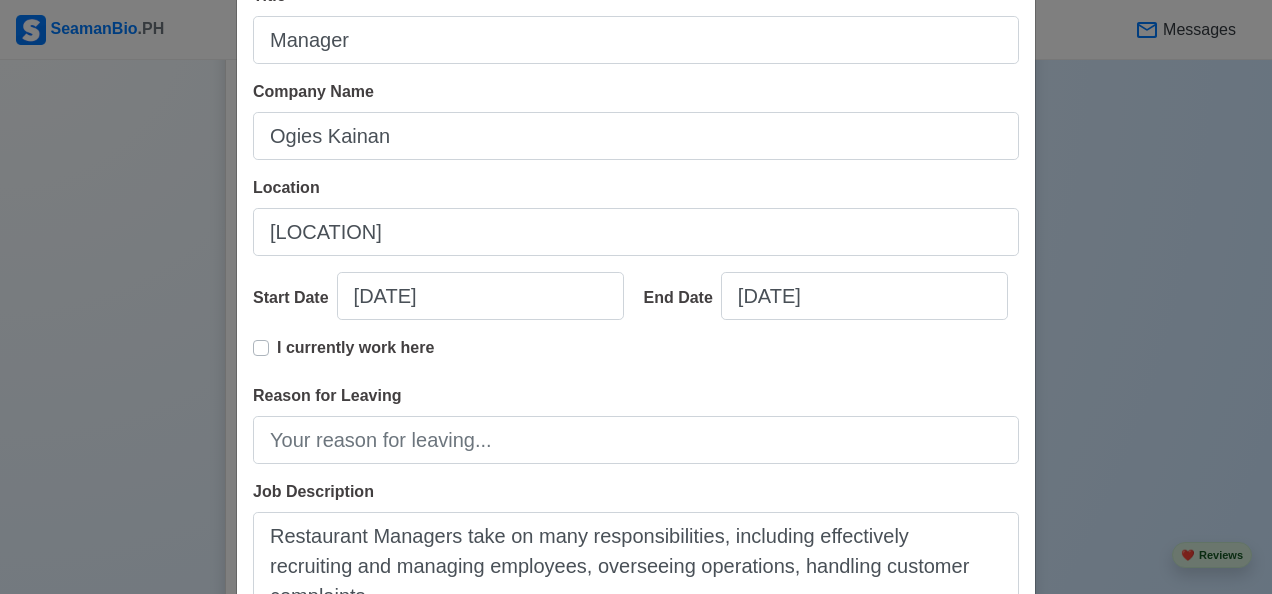 scroll, scrollTop: 234, scrollLeft: 0, axis: vertical 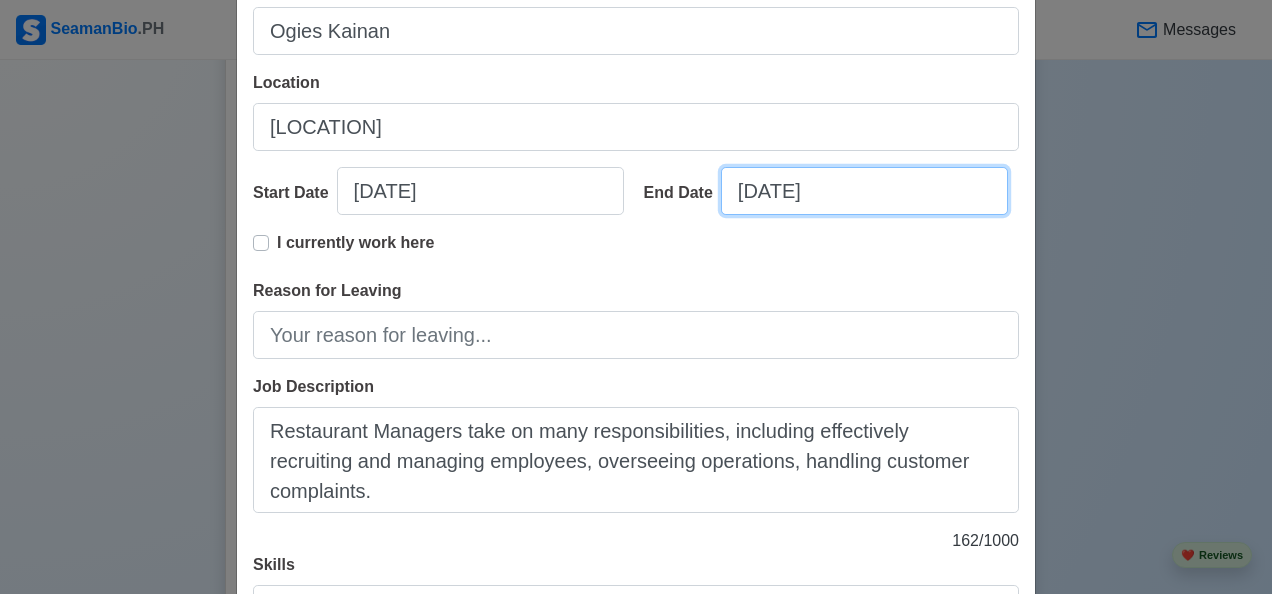 click on "[DATE]" at bounding box center (864, 191) 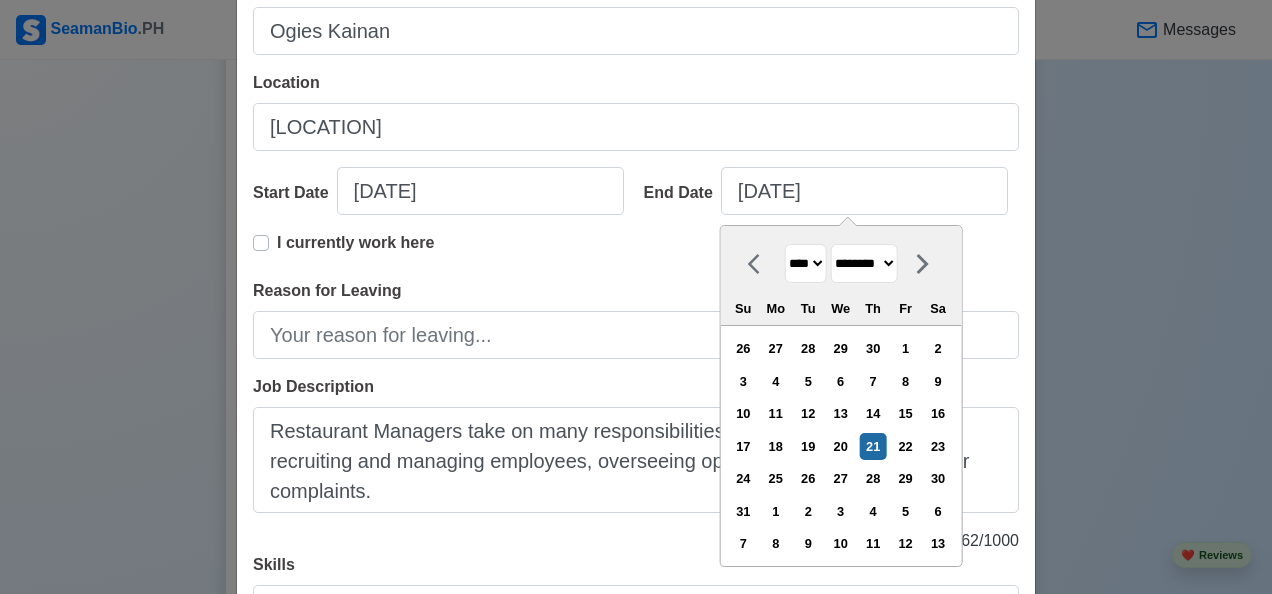 click on "******* ******** ***** ***** *** **** **** ****** ********* ******* ******** ********" at bounding box center (863, 263) 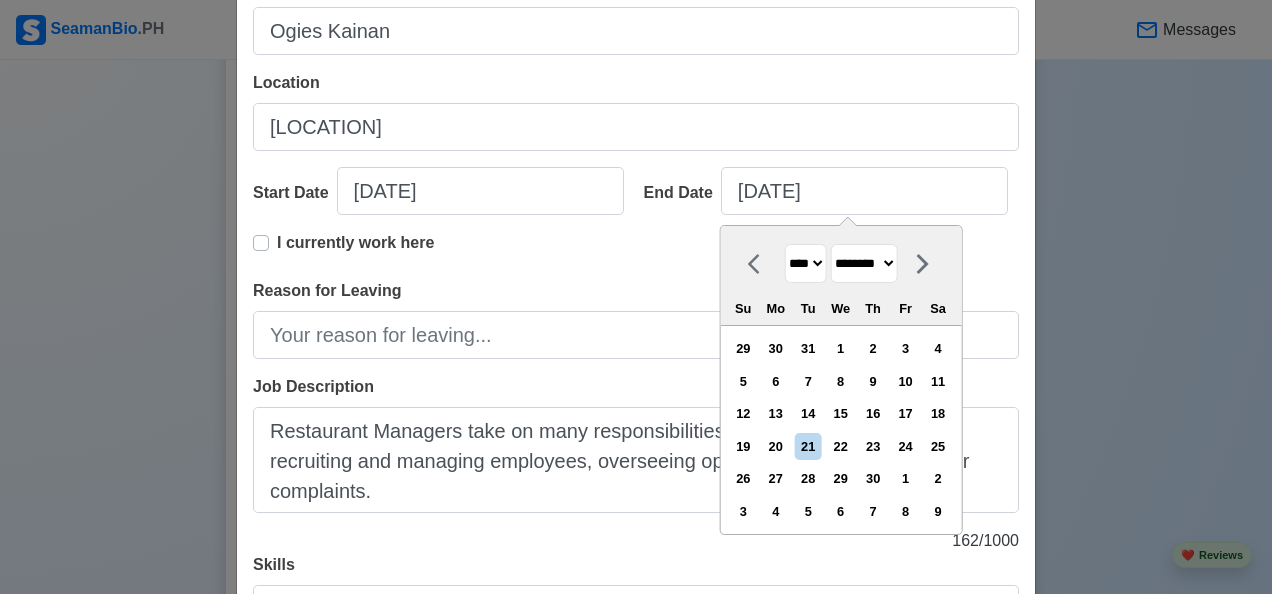 click on "**** **** **** **** **** **** **** **** **** **** **** **** **** **** **** **** **** **** **** **** **** **** **** **** **** **** **** **** **** **** **** **** **** **** **** **** **** **** **** **** **** **** **** **** **** **** **** **** **** **** **** **** **** **** **** **** **** **** **** **** **** **** **** **** **** **** **** **** **** **** **** **** **** **** **** **** **** **** **** **** **** **** **** **** **** **** **** **** **** **** **** **** **** **** **** **** **** **** **** **** **** **** **** **** **** ****" at bounding box center [805, 263] 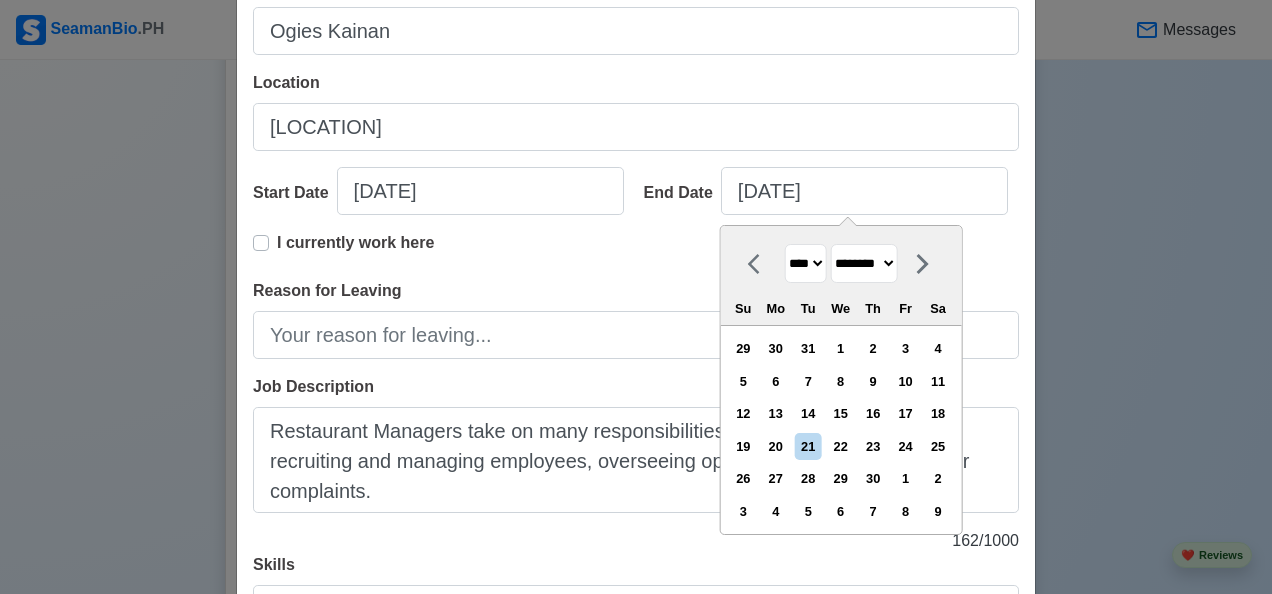 click on "Edit Land-Based Experience Title Manager Company Name Ogies Kainan Location [LOCATION] Start Date [DATE] End Date [DATE] November 2023 **** **** **** **** **** **** **** **** **** **** **** **** **** **** **** **** **** **** **** **** **** **** **** **** **** **** **** **** **** **** **** **** **** **** **** **** **** **** **** **** **** **** **** **** **** **** **** **** **** **** **** **** **** **** **** **** **** **** **** **** **** **** **** **** **** **** **** **** **** **** **** **** **** **** **** **** **** **** **** **** **** **** **** **** **** **** **** **** **** **** **** **** **** **** **** **** **** **** **** **** **** **** **** **** **** **** ******* ******** ***** ***** *** **** **** ****** ********* ******* ******** ******** Su Mo Tu We Th Fr Sa 29 30 31 1 2 3 4 5 6 7 8 9 10 11 12 13 14 15 16 17 18 19 20 21 22 23 24 25 26 27 28 29 30 1 2 3 4 5 6 7 8 9 I currently work here Reason for Leaving Job Description 162 / 1000 Skills Delete Cancel Save" at bounding box center (636, 297) 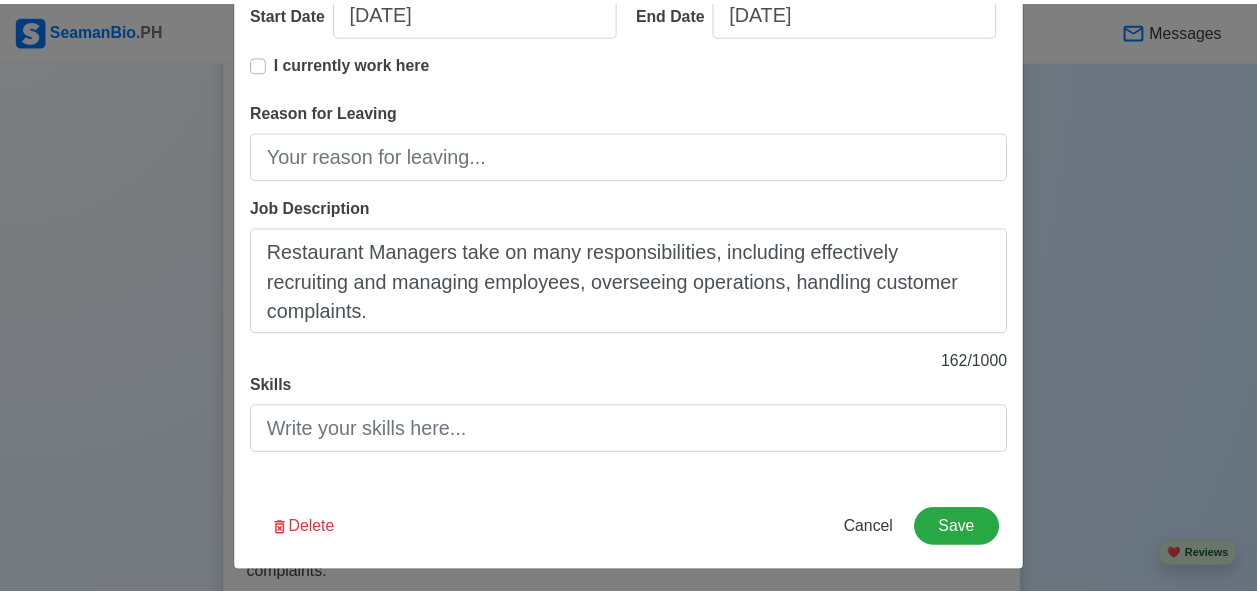 scroll, scrollTop: 417, scrollLeft: 0, axis: vertical 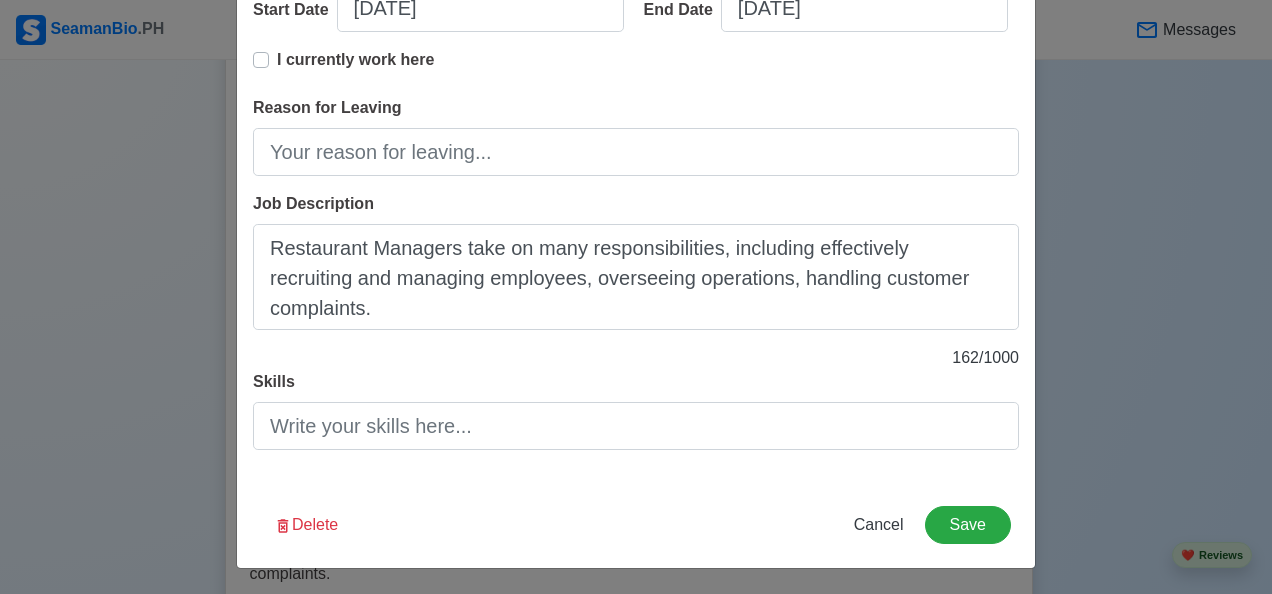 click on "Edit Land-Based Experience Title Manager Company Name Ogies Kainan Location [LOCATION] Start Date [DATE] End Date [DATE] I currently work here Reason for Leaving Job Description Restaurant Managers take on many responsibilities, including effectively
recruiting and managing employees, overseeing operations, handling customer
complaints. 162 / 1000 Skills Delete Cancel Save" at bounding box center (636, 297) 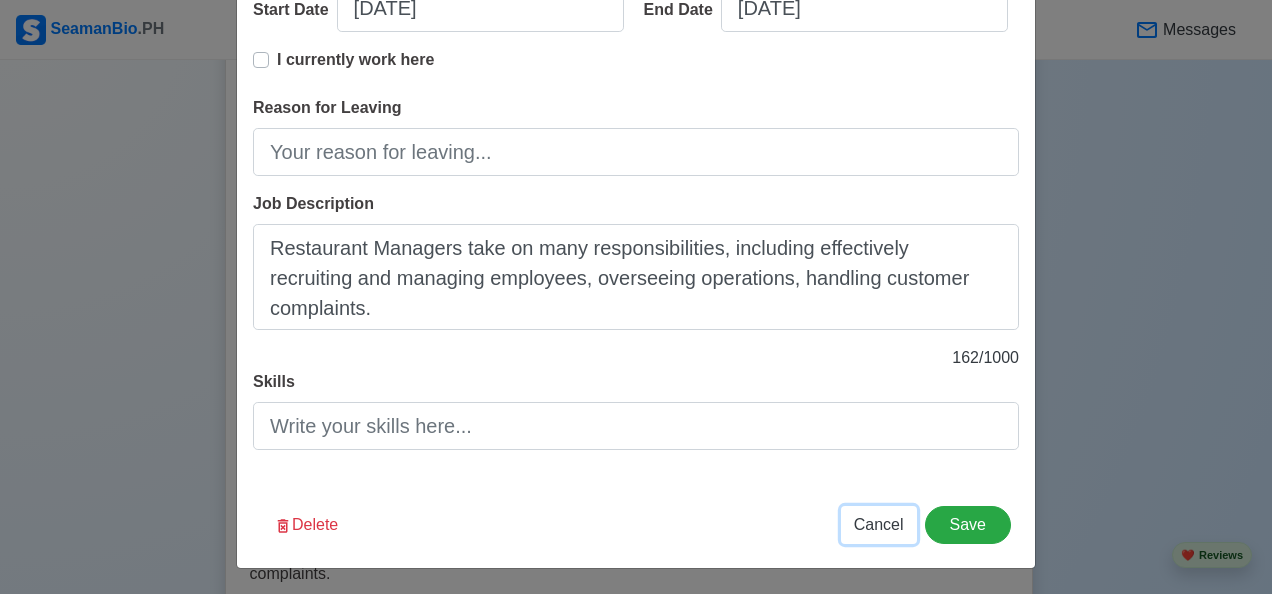 click on "Cancel" at bounding box center (879, 524) 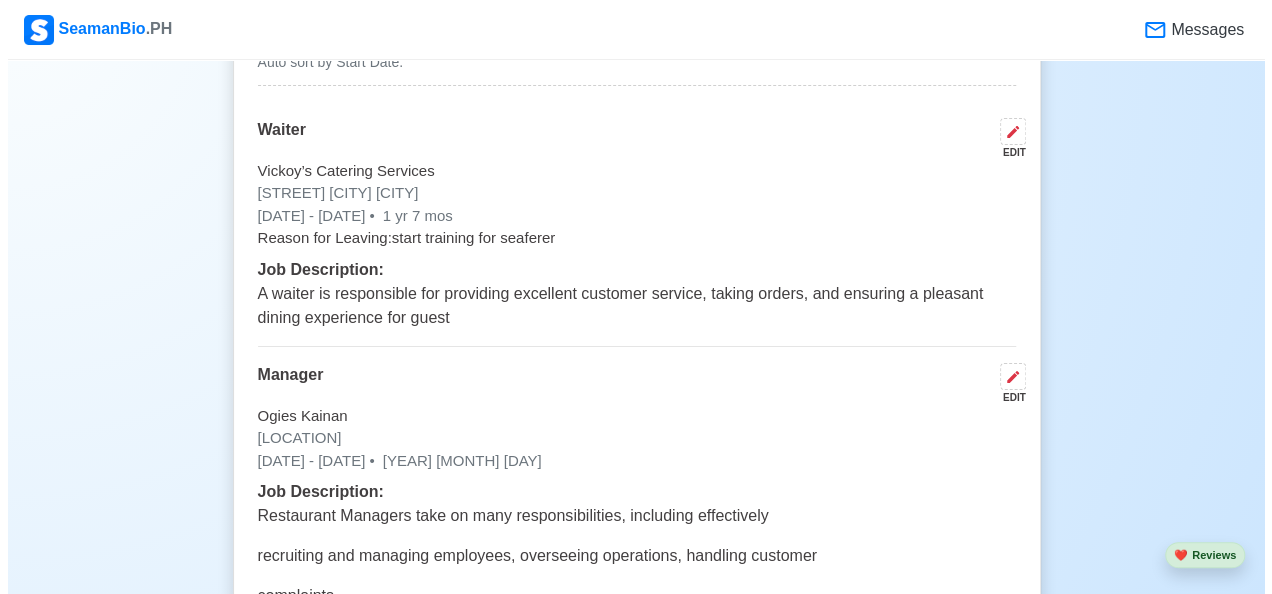 scroll, scrollTop: 3367, scrollLeft: 0, axis: vertical 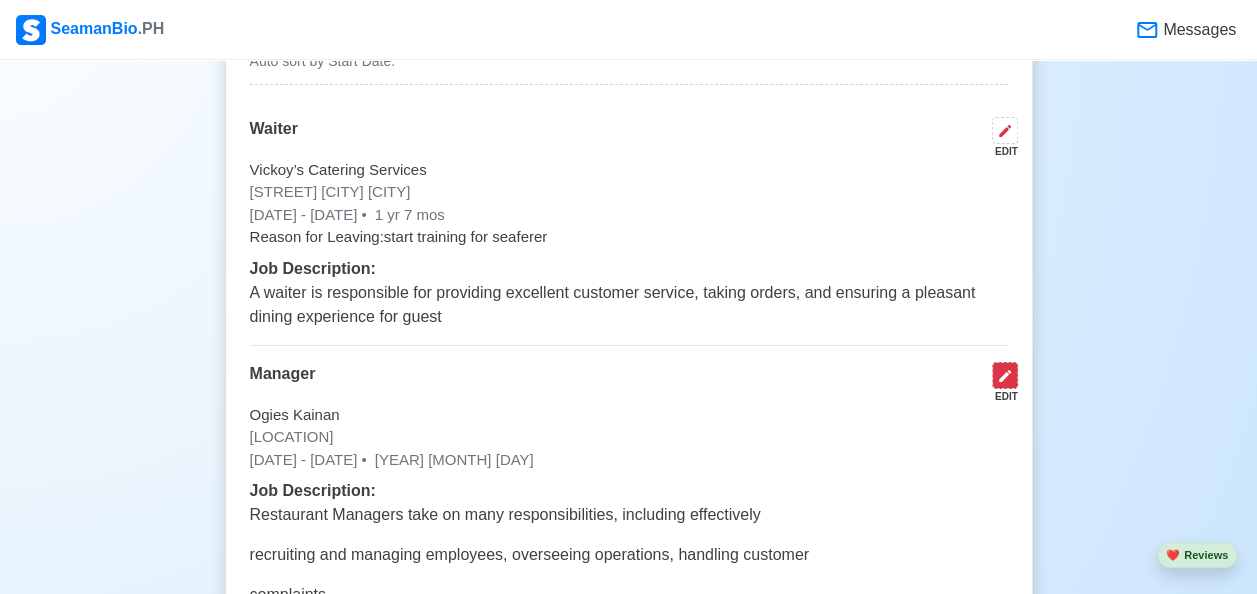 click 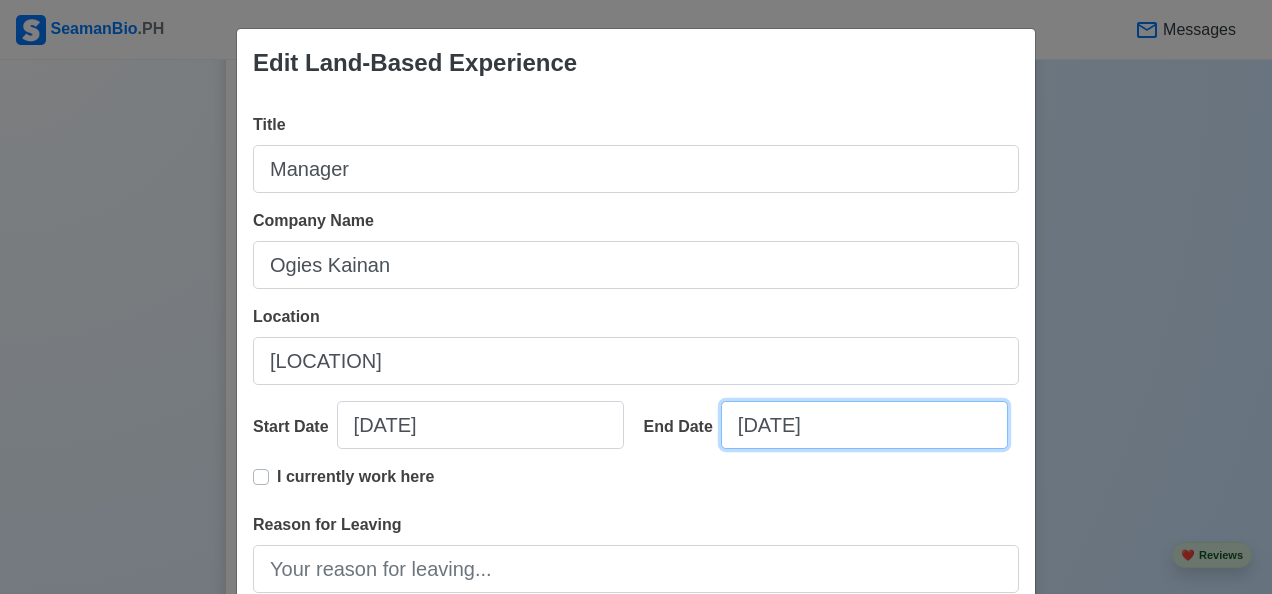 click on "[DATE]" at bounding box center (864, 425) 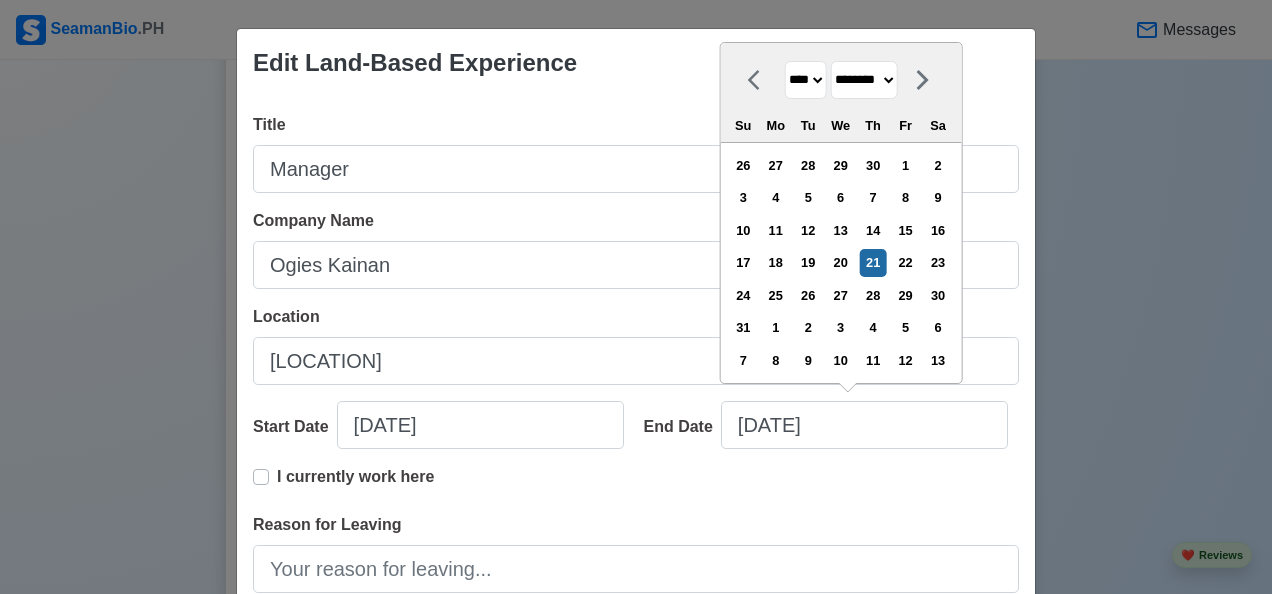click on "******* ******** ***** ***** *** **** **** ****** ********* ******* ******** ********" at bounding box center [863, 80] 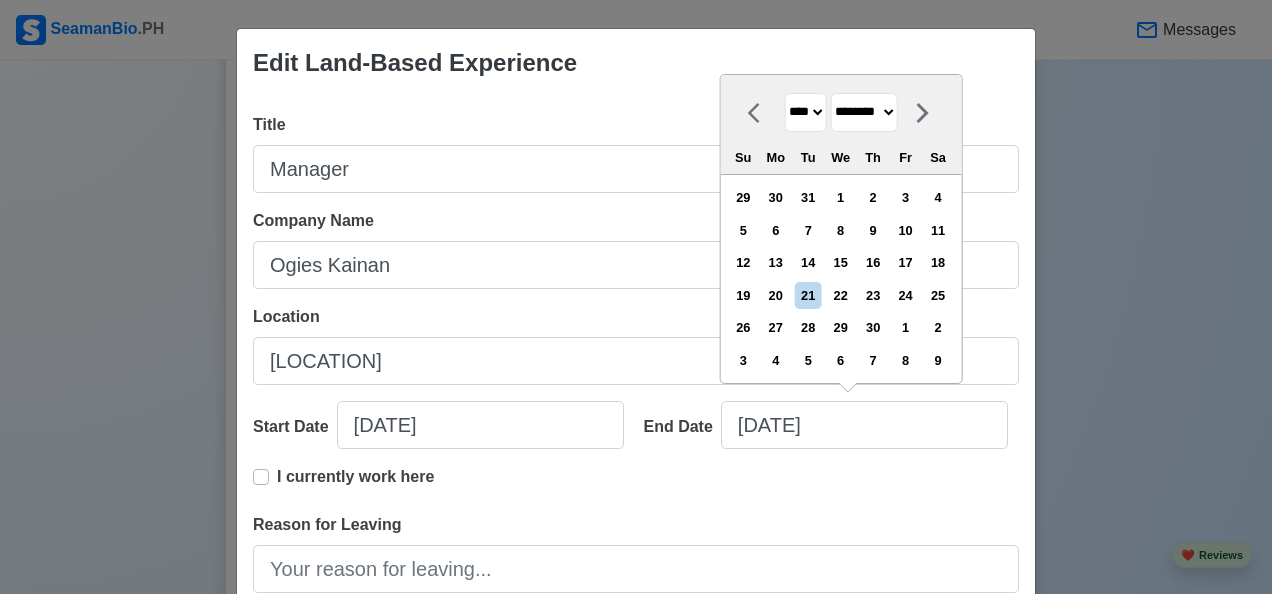click on "**** **** **** **** **** **** **** **** **** **** **** **** **** **** **** **** **** **** **** **** **** **** **** **** **** **** **** **** **** **** **** **** **** **** **** **** **** **** **** **** **** **** **** **** **** **** **** **** **** **** **** **** **** **** **** **** **** **** **** **** **** **** **** **** **** **** **** **** **** **** **** **** **** **** **** **** **** **** **** **** **** **** **** **** **** **** **** **** **** **** **** **** **** **** **** **** **** **** **** **** **** **** **** **** **** ****" at bounding box center (805, 112) 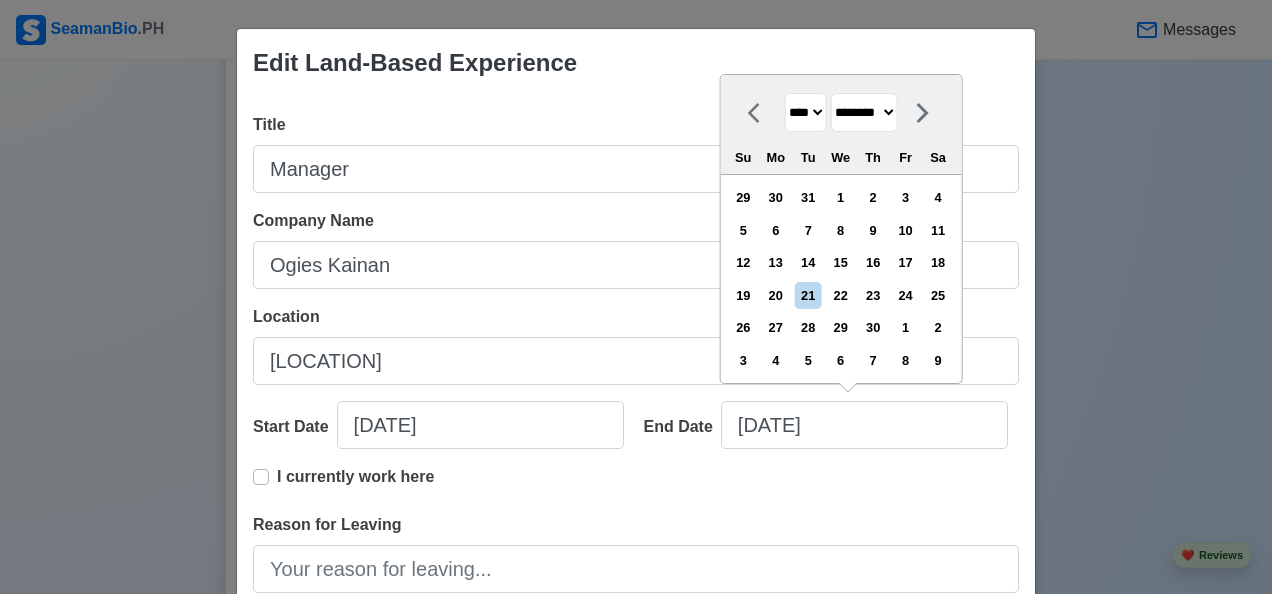 select on "****" 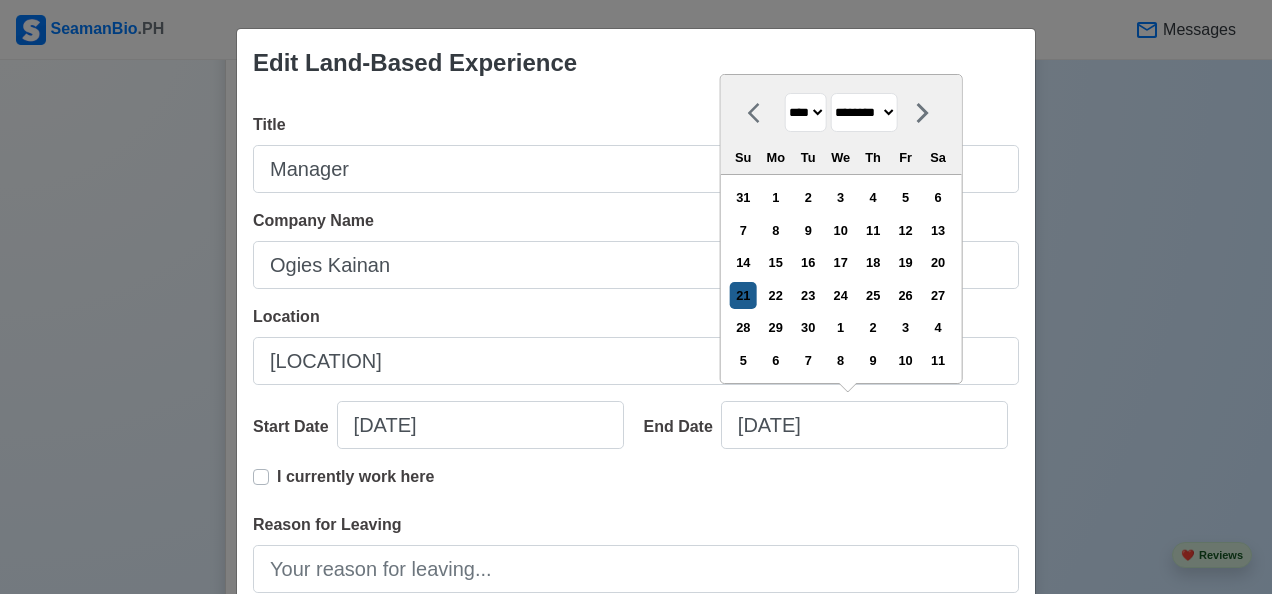 click on "21" at bounding box center (743, 295) 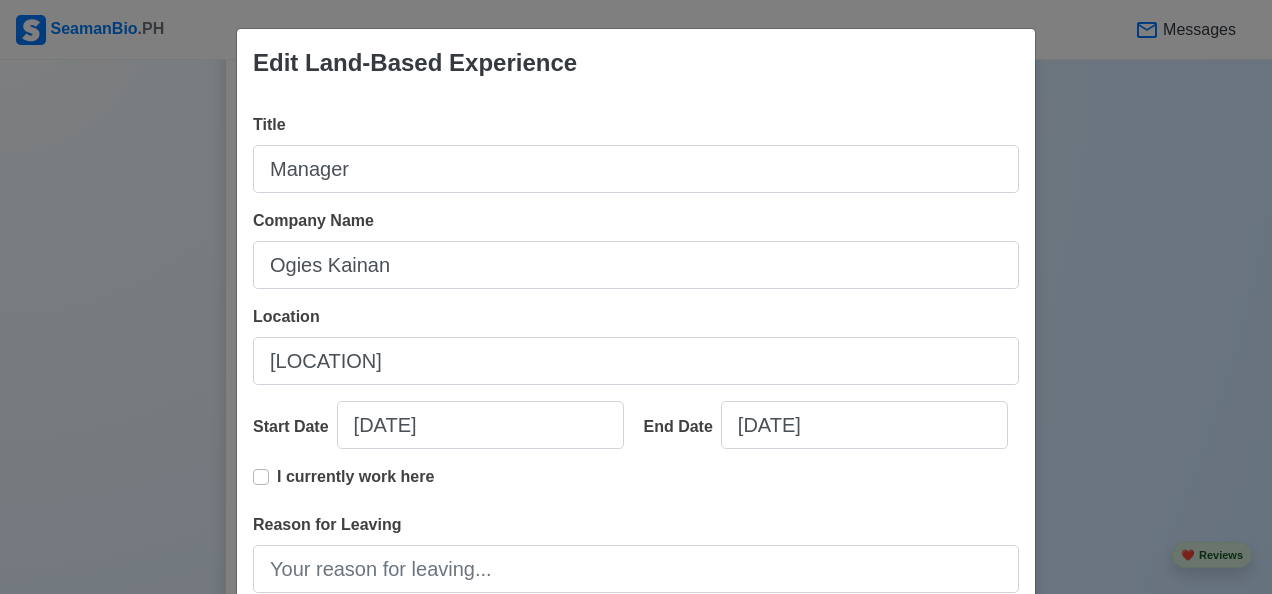 type on "[DATE]" 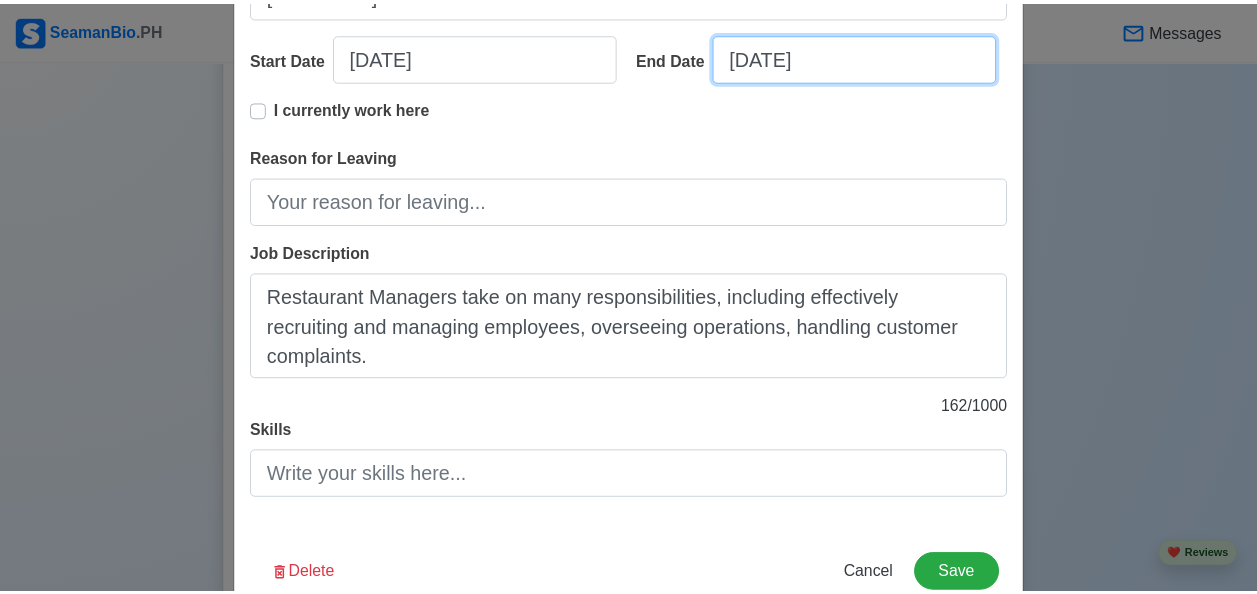 scroll, scrollTop: 418, scrollLeft: 0, axis: vertical 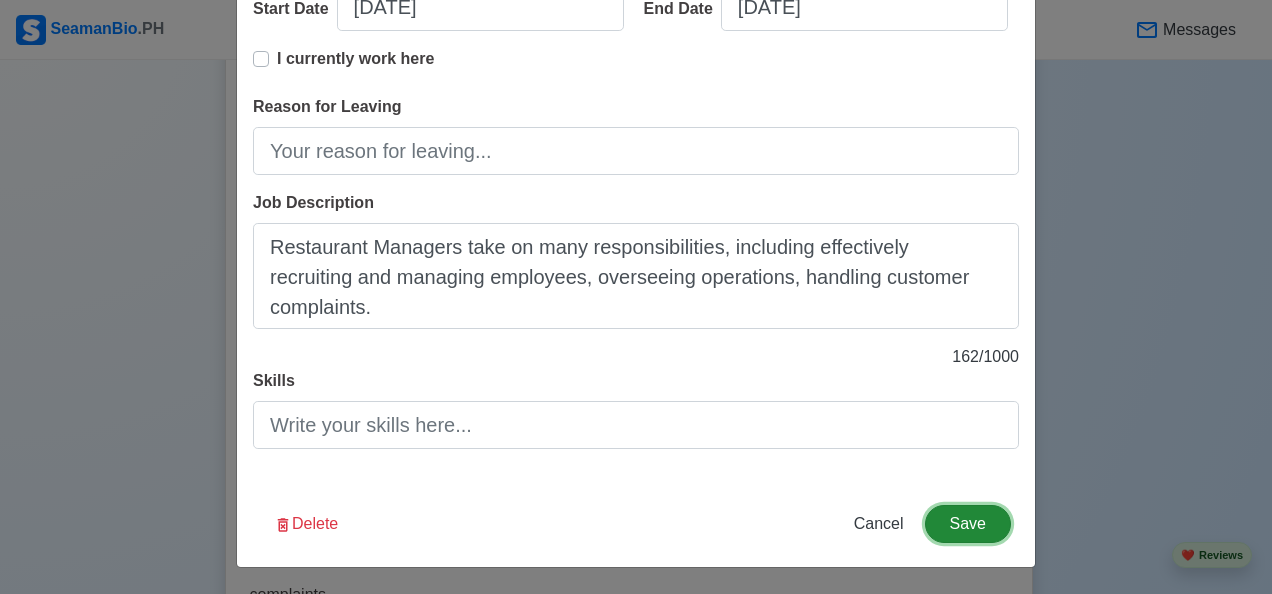 click on "Save" at bounding box center (968, 524) 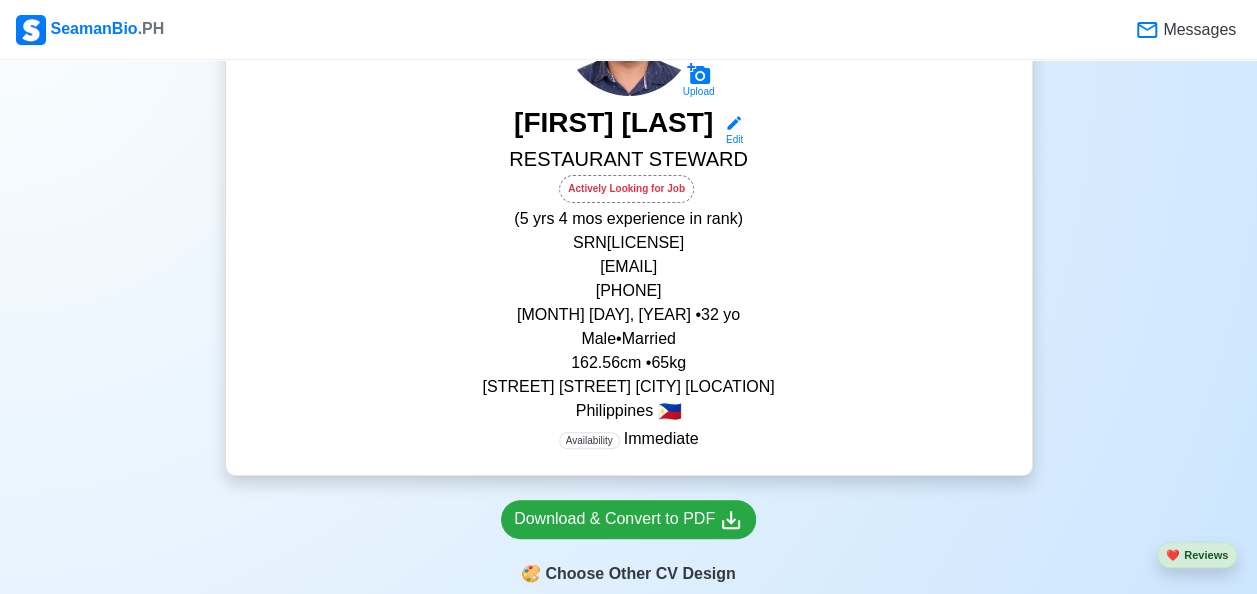 scroll, scrollTop: 242, scrollLeft: 0, axis: vertical 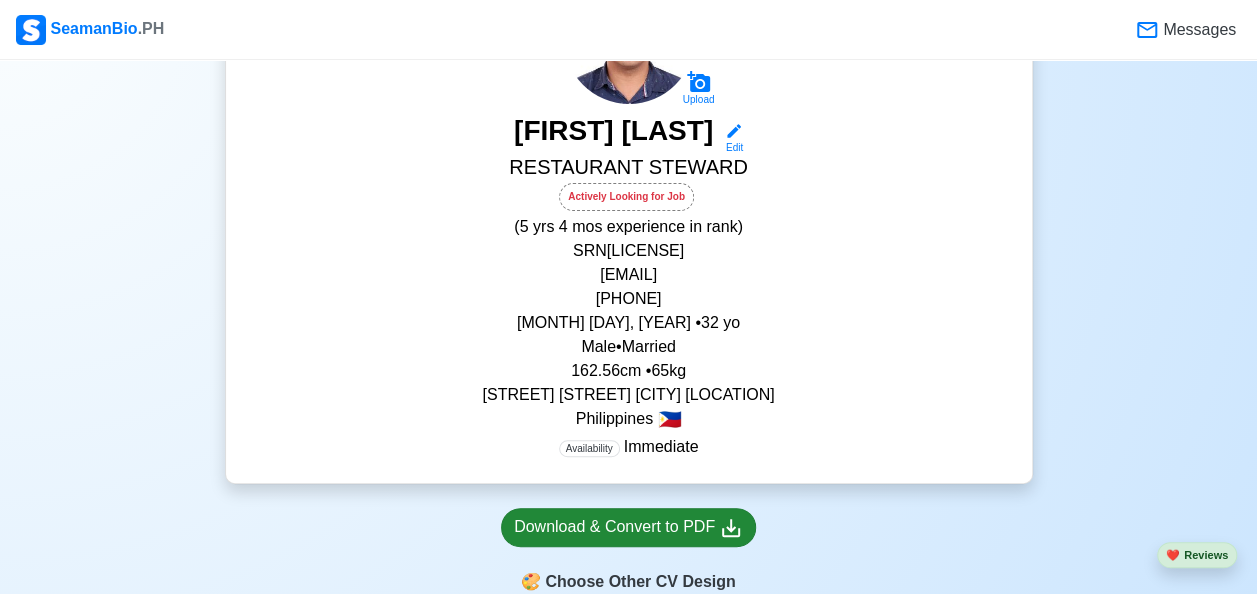 click on "Download & Convert to PDF" at bounding box center [628, 527] 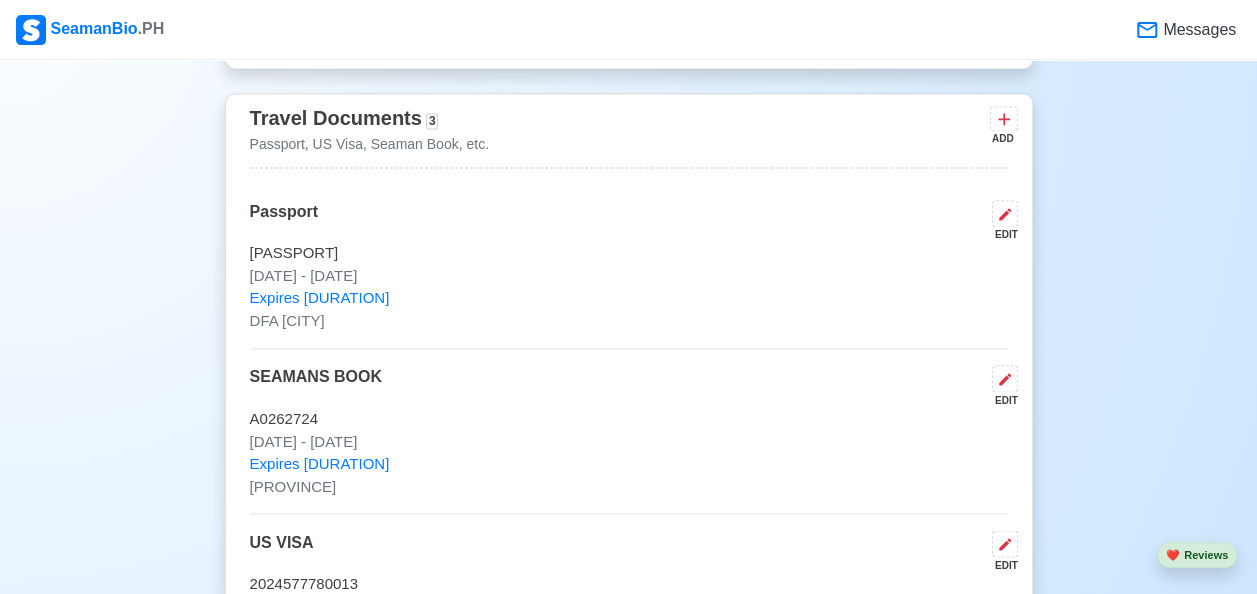 scroll, scrollTop: 1479, scrollLeft: 0, axis: vertical 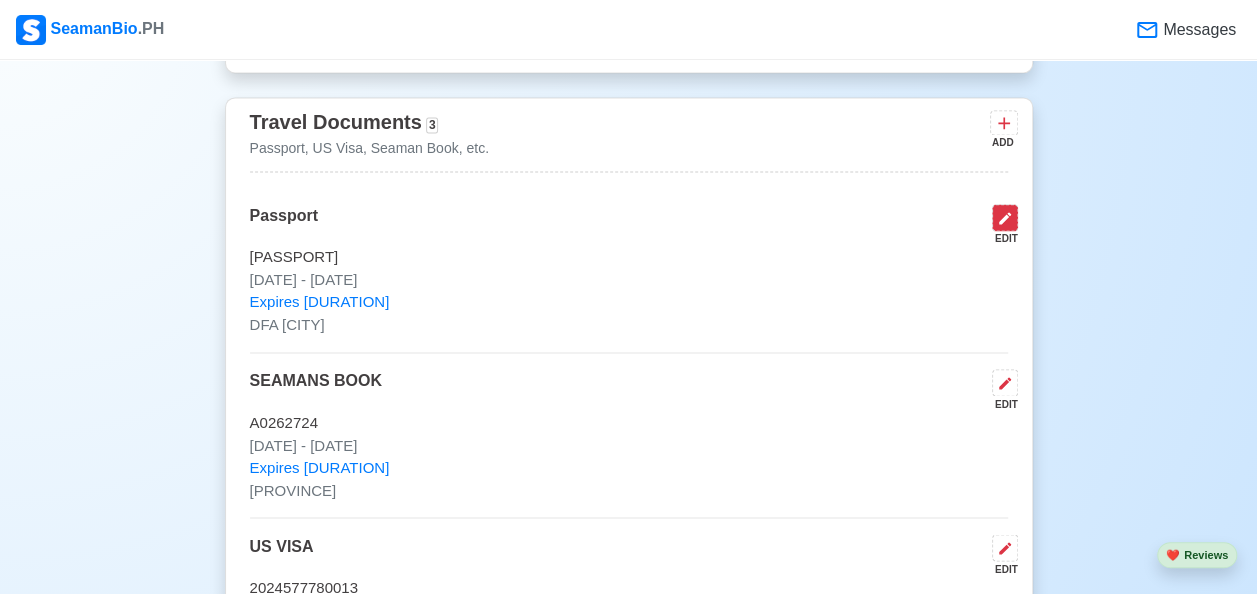 click 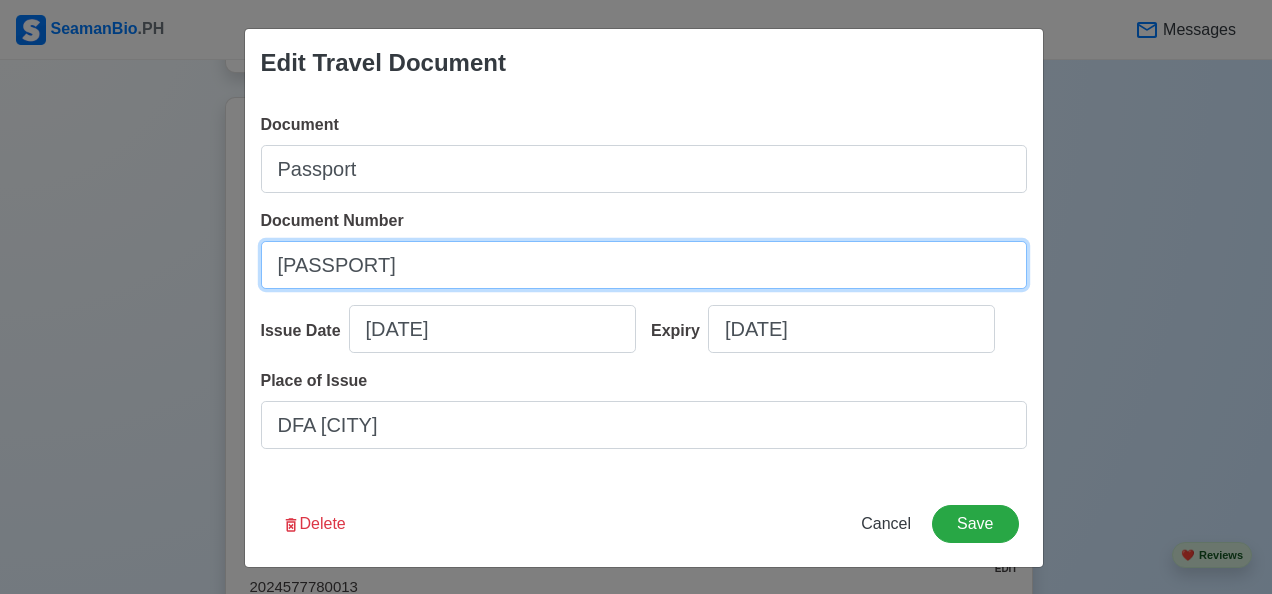 click on "[ALPHANUMERIC_STRING]" at bounding box center (644, 265) 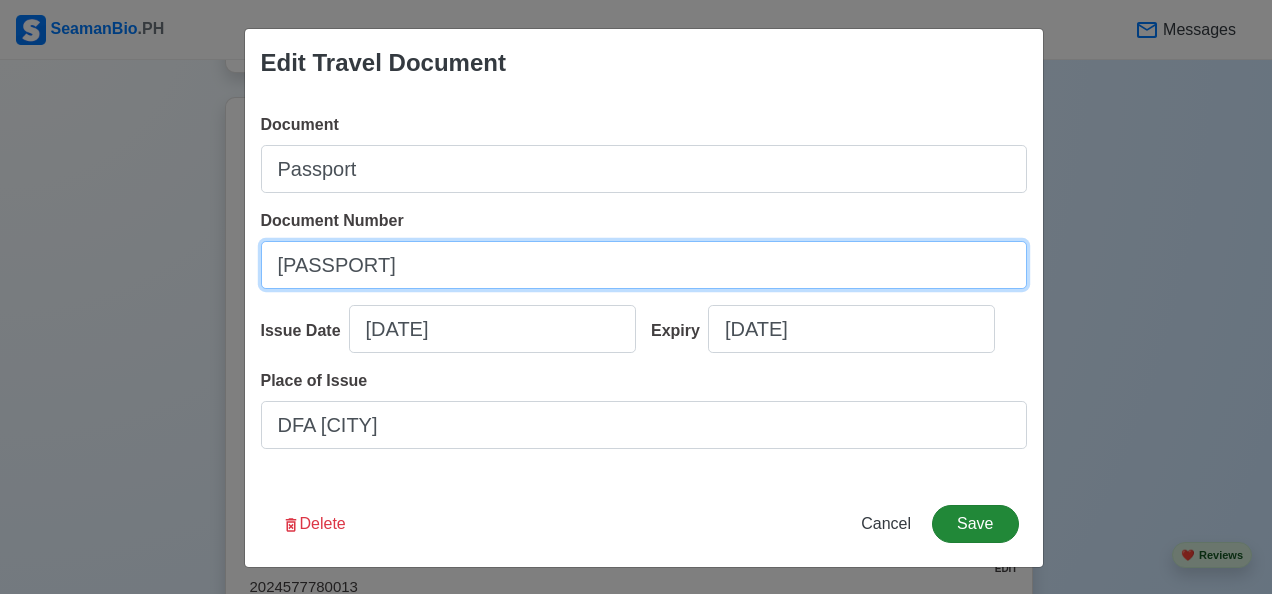 type on "P0709115B" 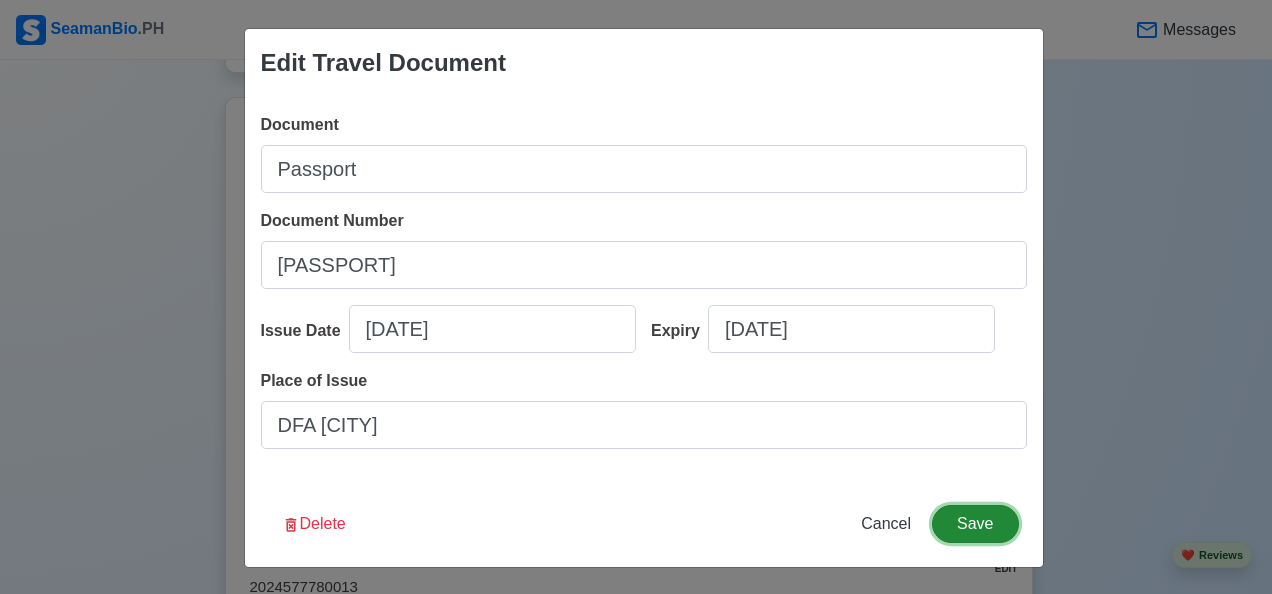 click on "Save" at bounding box center (975, 524) 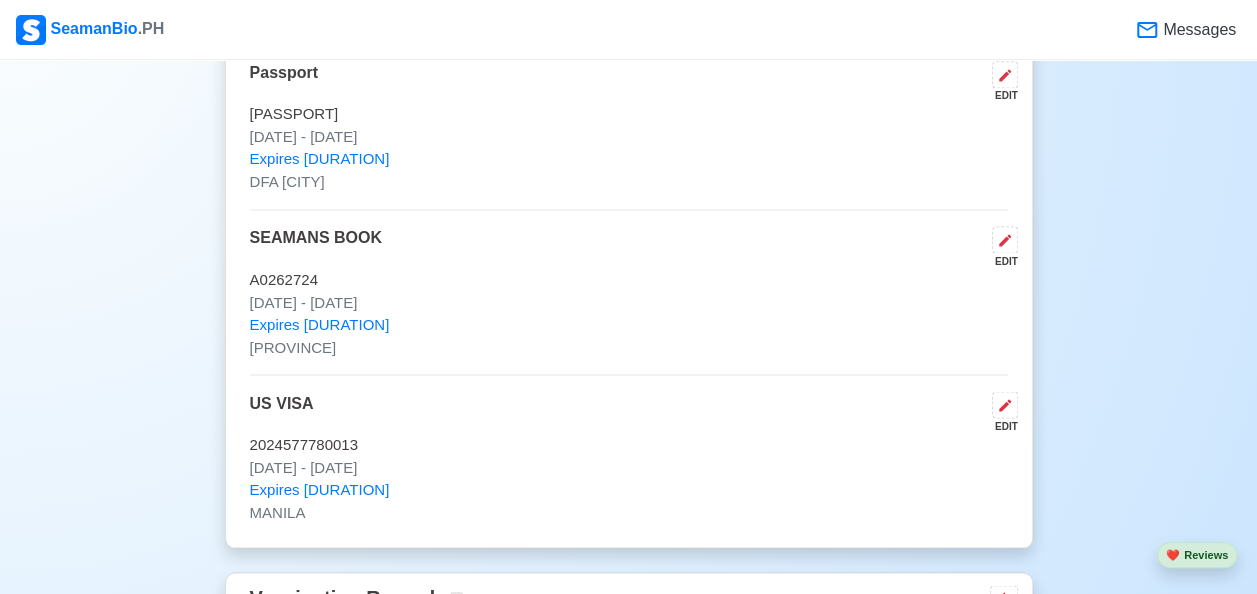 click on "New 🧑🏻‍💻   Practice Interview 🏬   Apply to Agencies 🔥 Apply Jobs 🚢   Log My Travels Change Upload CLINTON DIMACULANGAN ATIENZA Edit RESTAURANT STEWARD Actively Looking for Job (5 yrs 4 mos experience in rank) SRN  9212130121 clintonatienza123@gmail.com 09650621344 December 13, 1992   •  32   yo Male  •  Married 162.56  cm •  65  kg BLOCK 4 LOT 47-49 ST MATHEWS BANAY BANAY LIPA CITY BATANGAS Philippines   🇵🇭 Availability Immediate Download & Convert to PDF 🎨 Choose Other CV Design ✍️ Add My Signature Objective To contribute professional experience as a Restaurant Steward in a dynamic marine environment, ensuring exceptional onboard service and maintaining high standards of cleanliness and safety. EDIT Statutory Info EDIT SSS: 04-2771123-1 TIN: 410-128-487 Pag-IBIG: 121097414178 PhilHealth: 09-025498246-5 Education 1 Auto sort by Start Date. ADD Lipa City Colleges EDIT Associate in Hotel and Restaurant Management Jul 2010 - Oct 2013 Travel Documents 3 ADD Passport EDIT 1 1" at bounding box center [628, 1324] 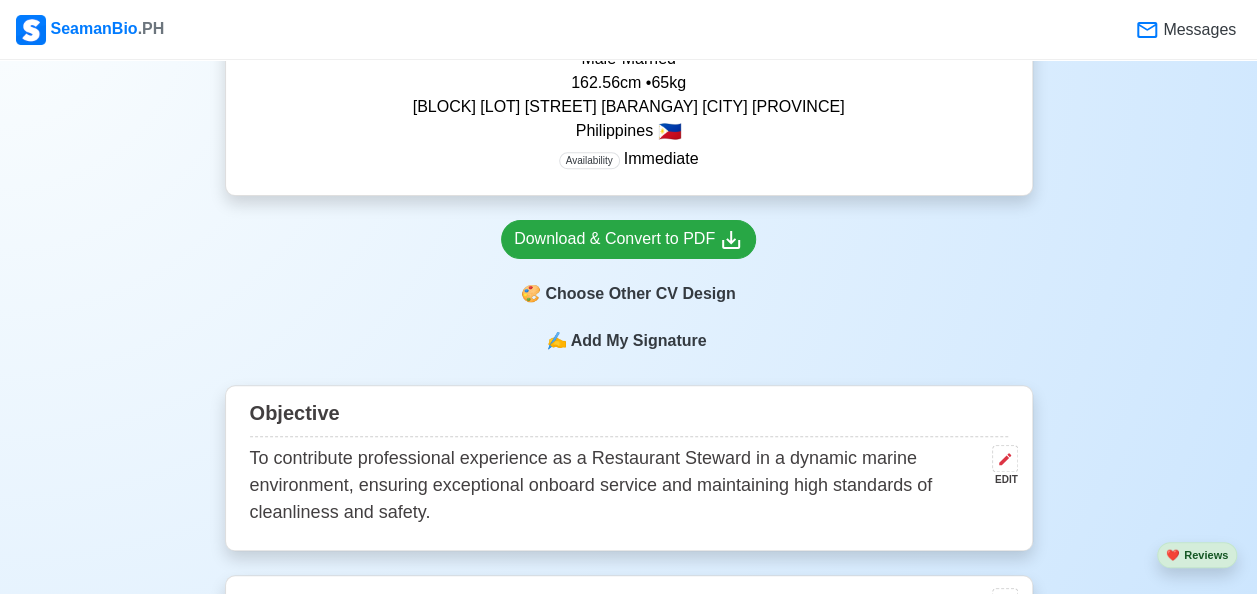 scroll, scrollTop: 536, scrollLeft: 0, axis: vertical 